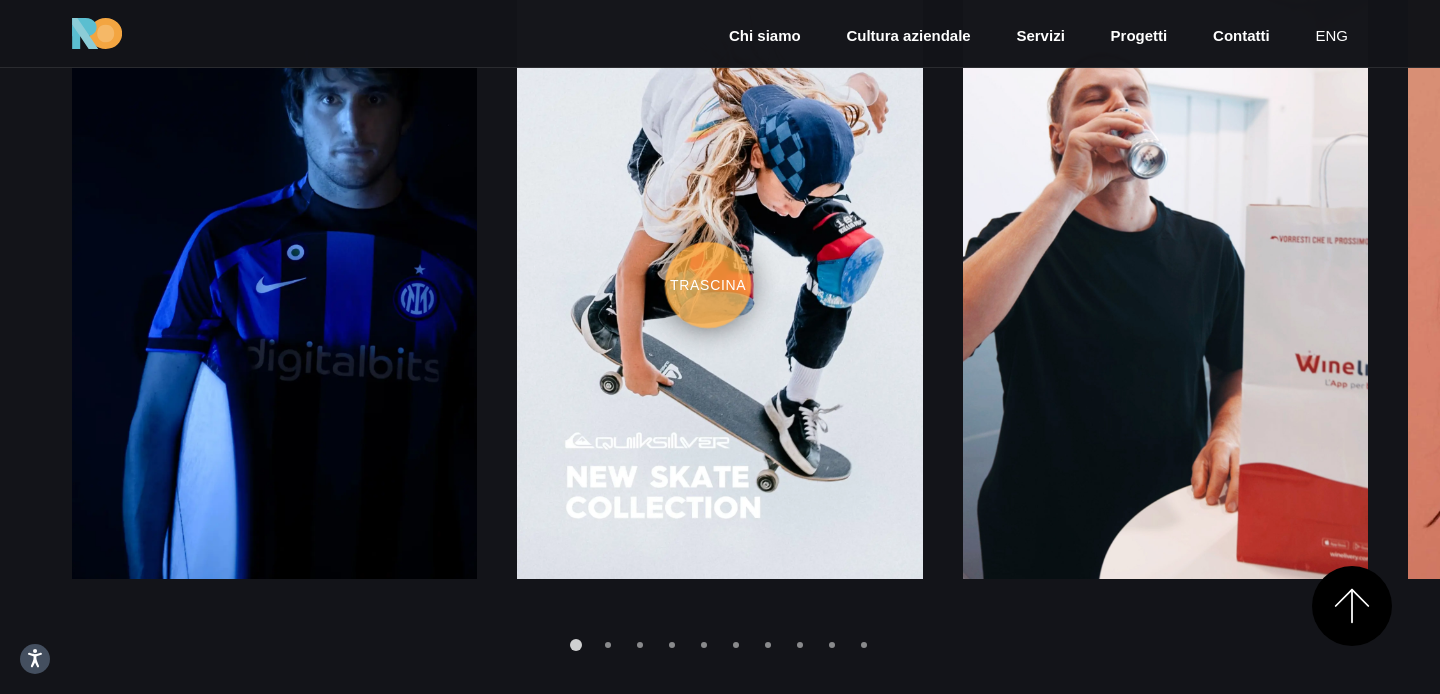 scroll, scrollTop: 2653, scrollLeft: 0, axis: vertical 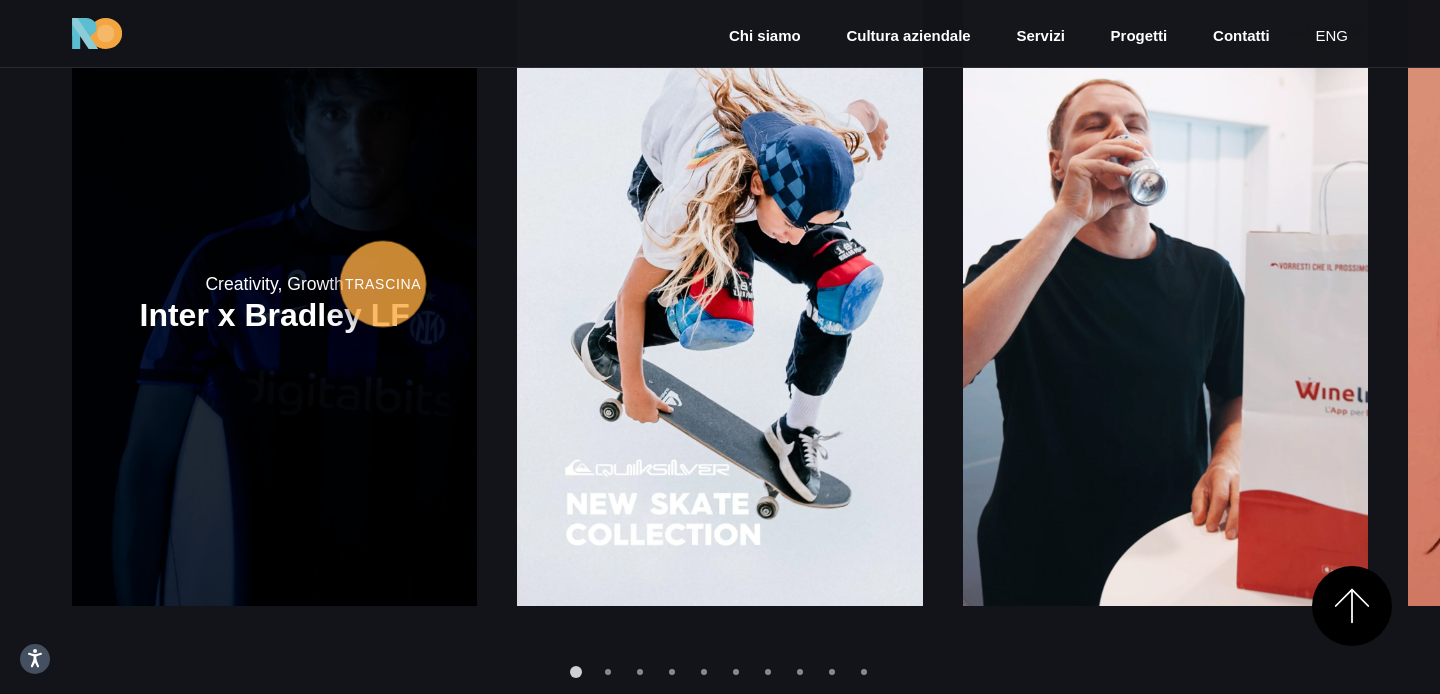 click at bounding box center [274, 302] 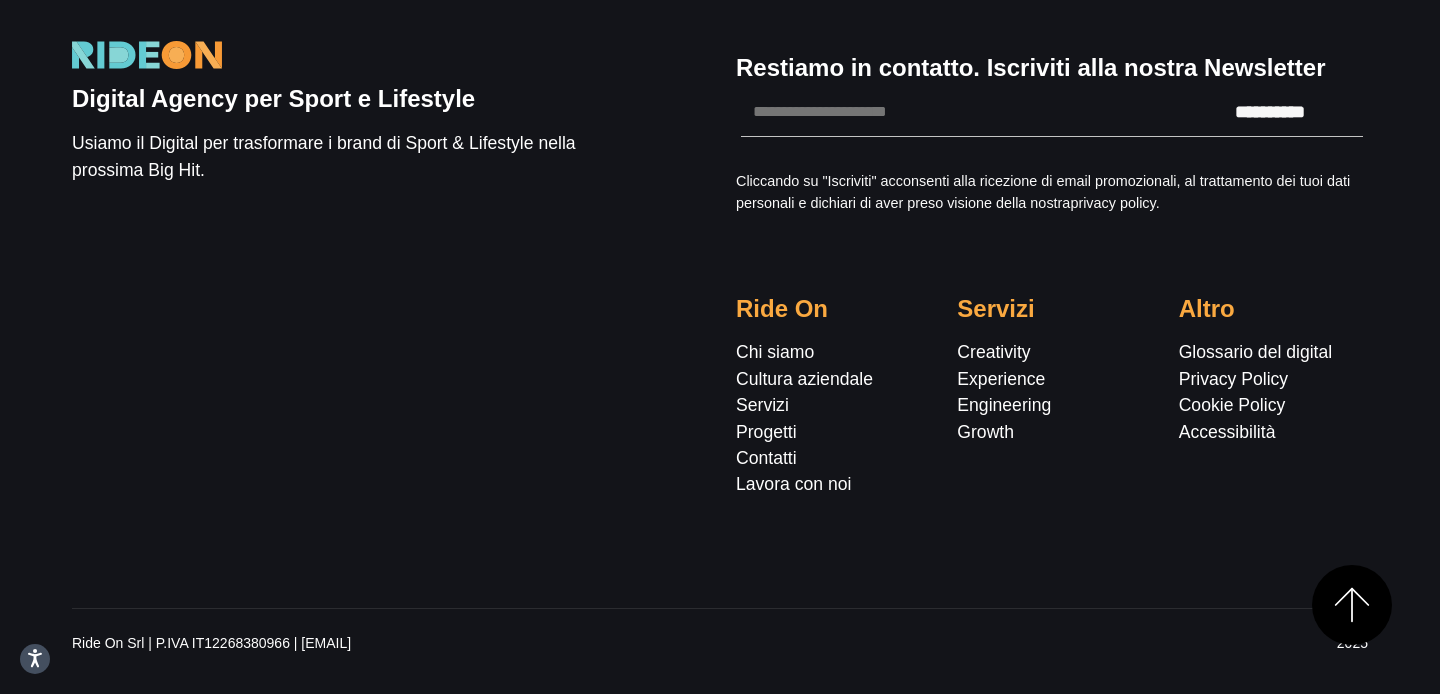 scroll, scrollTop: 5609, scrollLeft: 0, axis: vertical 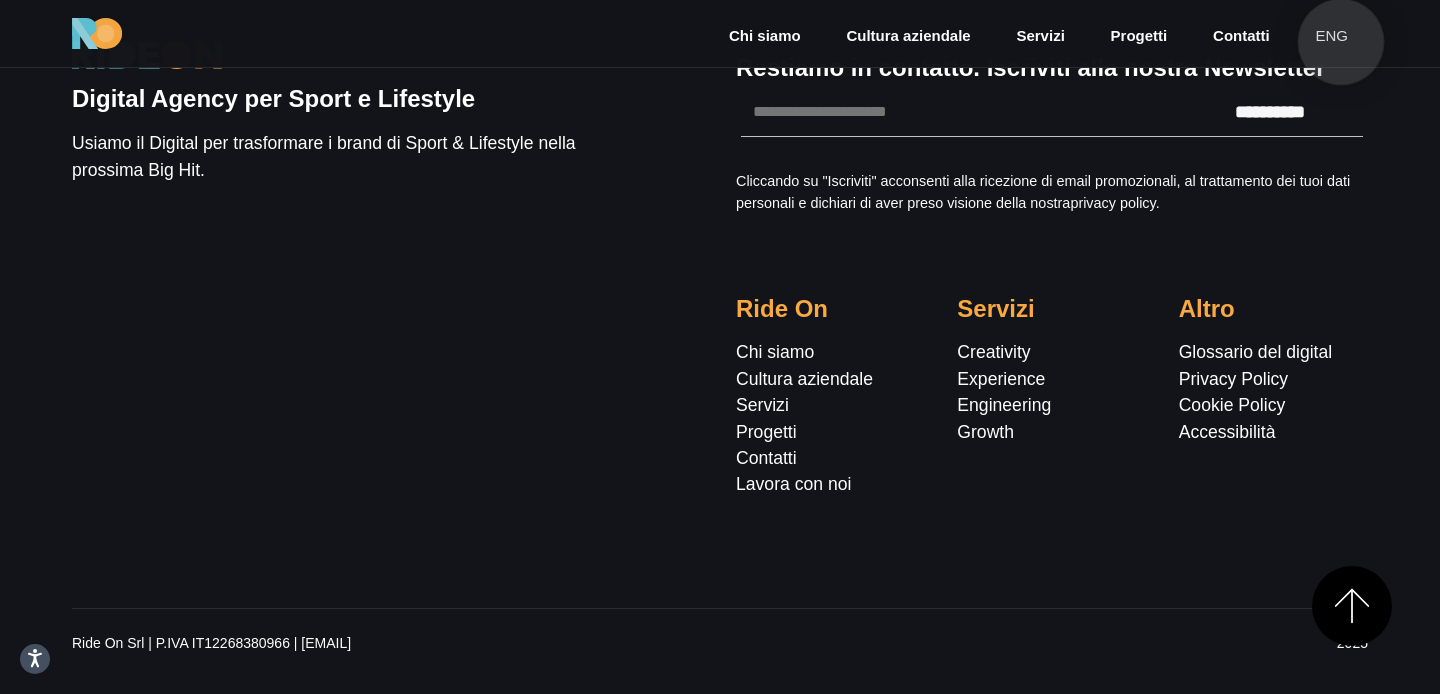 click on "eng" at bounding box center (1331, 36) 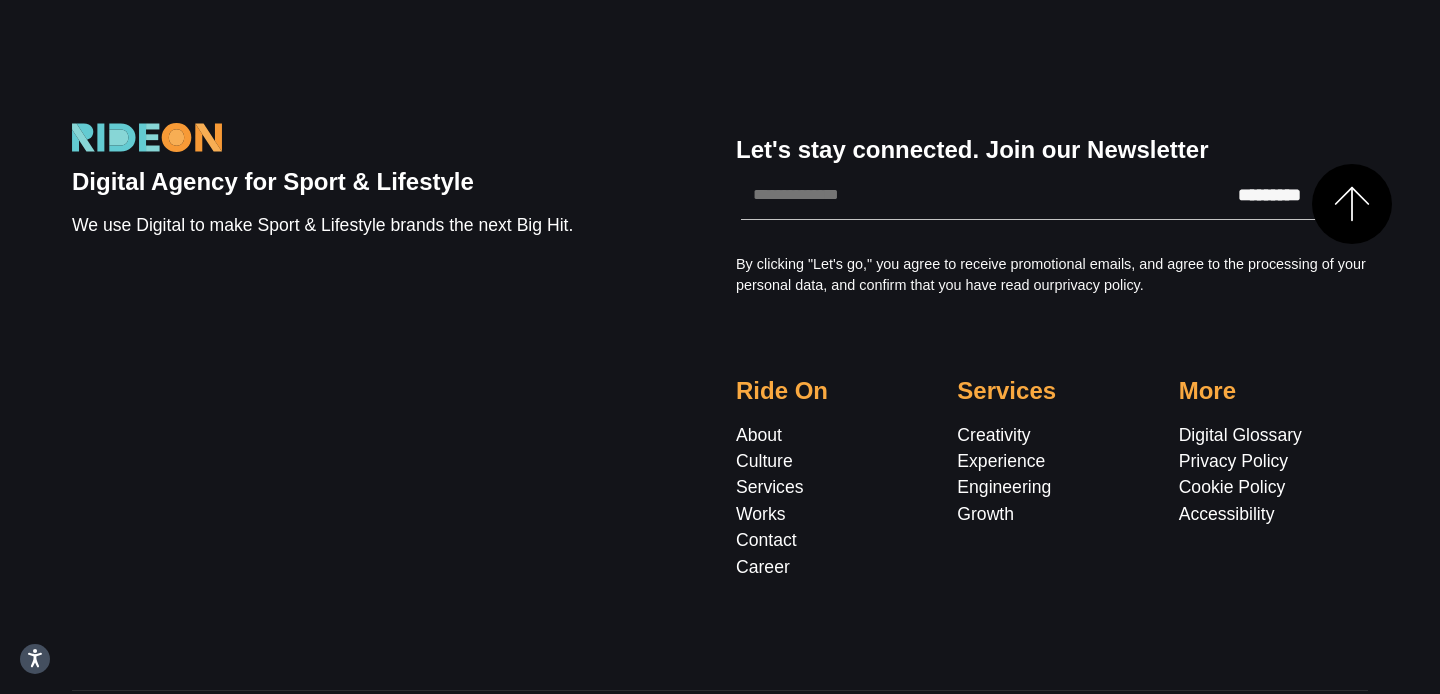 scroll, scrollTop: 5412, scrollLeft: 0, axis: vertical 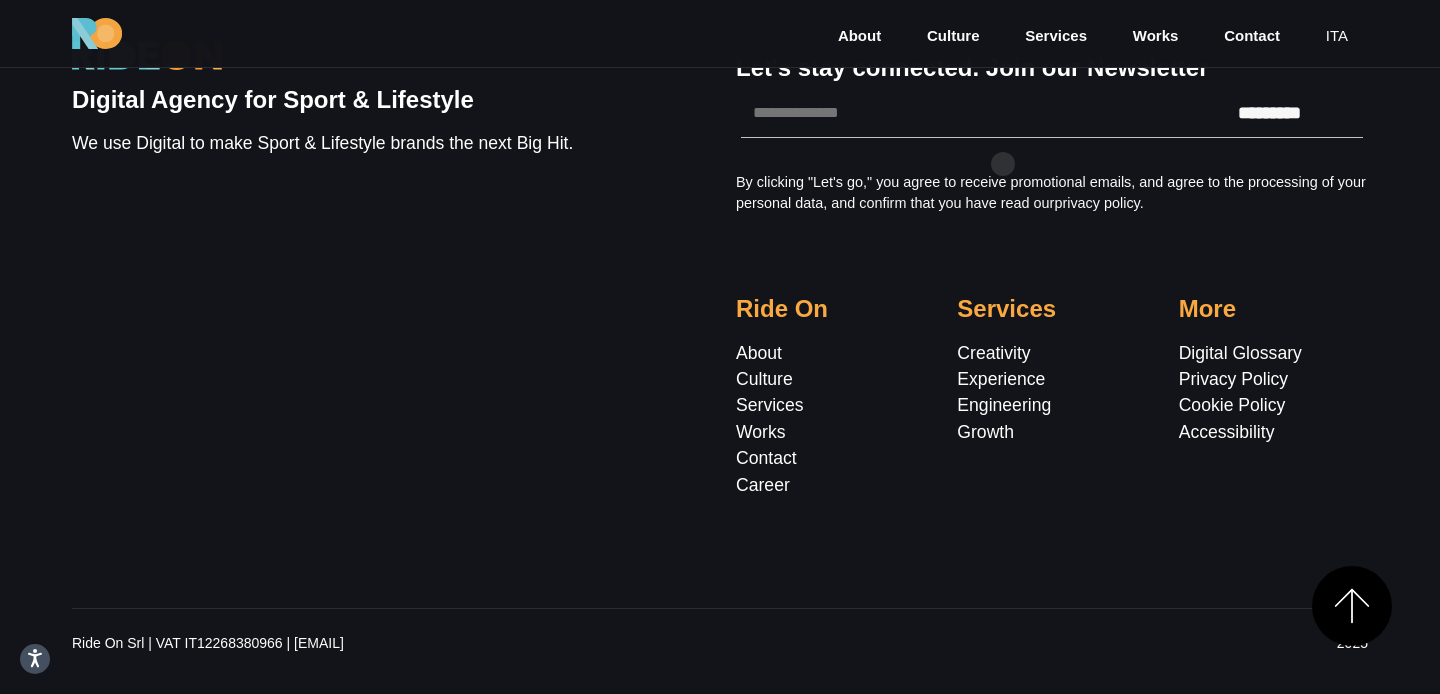 click on "Let's stay connected. Join our Newsletter
Fields marked with an  *  are required
Email  *
*********
If you are a human seeing this field, please leave it empty.
By clicking "Let's go," you agree to receive promotional emails, and agree to the processing of your personal data, and confirm that you have read our  privacy policy .
Ride On" at bounding box center [1052, 268] 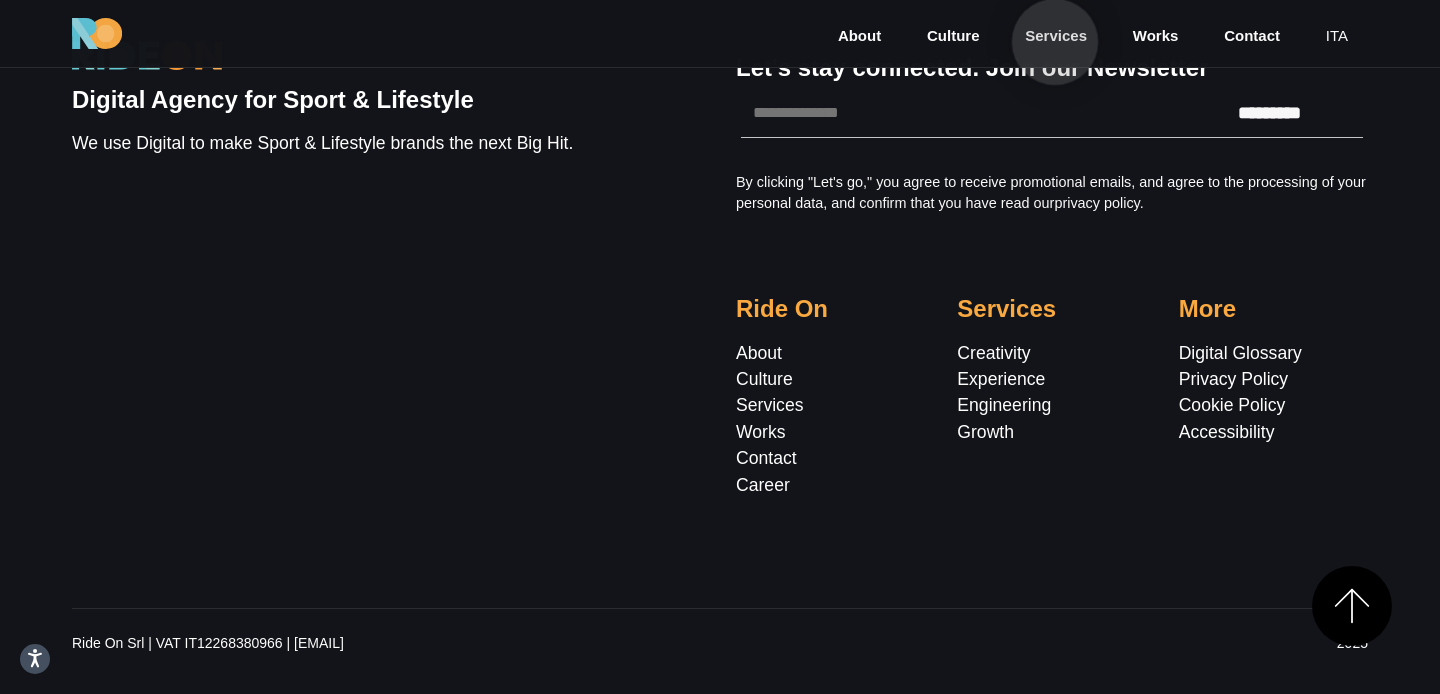 click on "Services" at bounding box center [1056, 36] 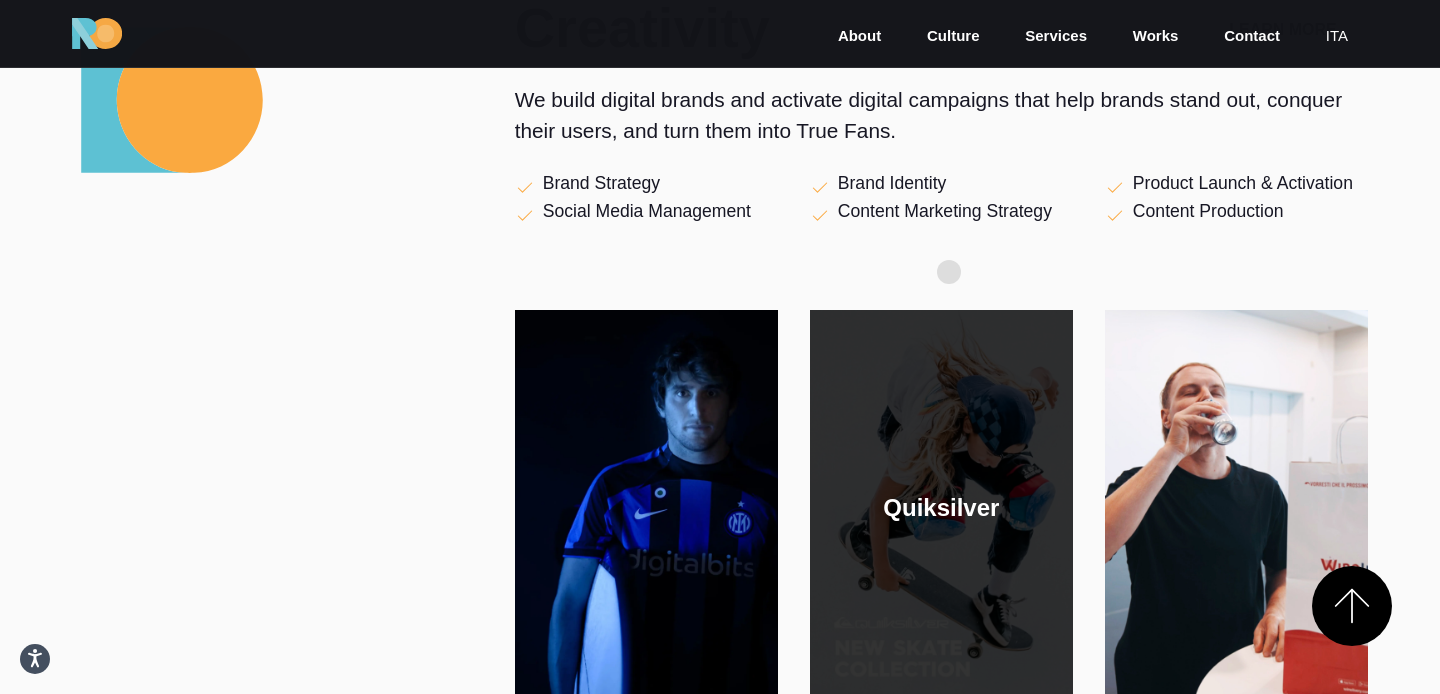 scroll, scrollTop: 686, scrollLeft: 0, axis: vertical 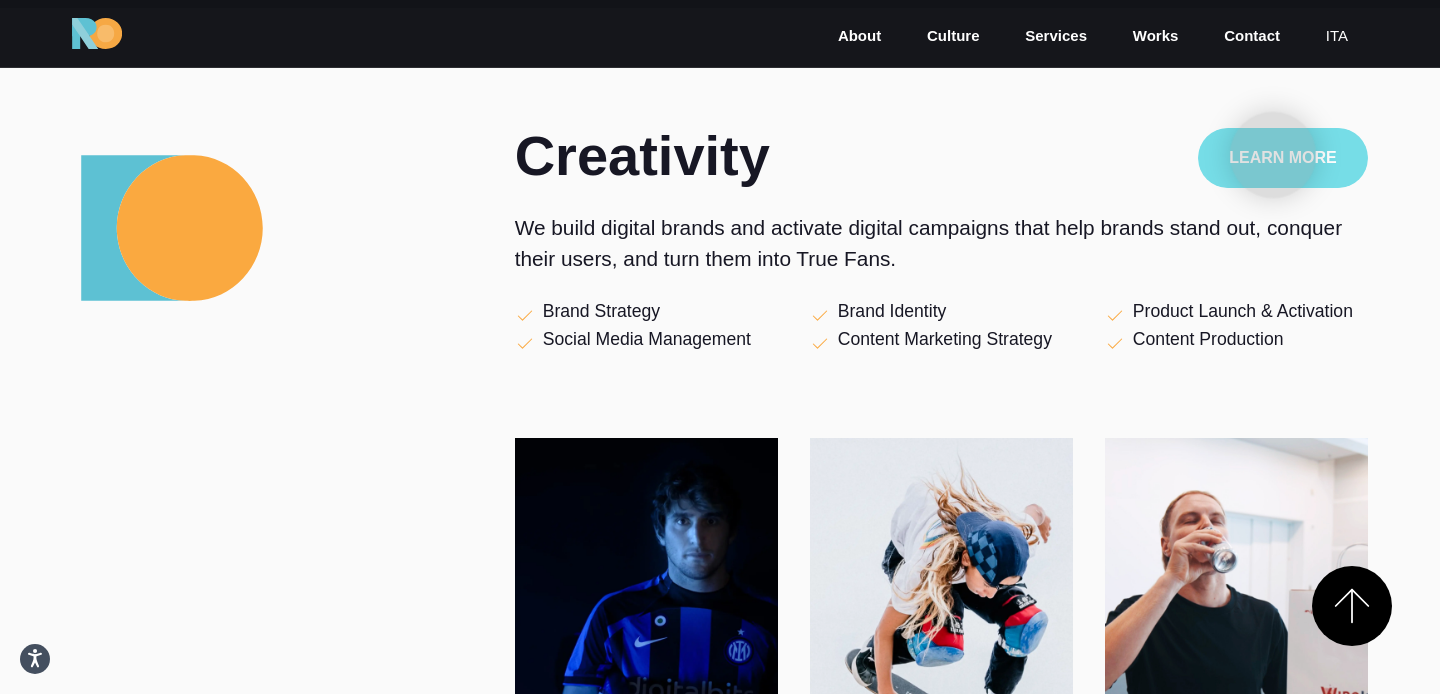 click on "Learn More" at bounding box center [1283, 158] 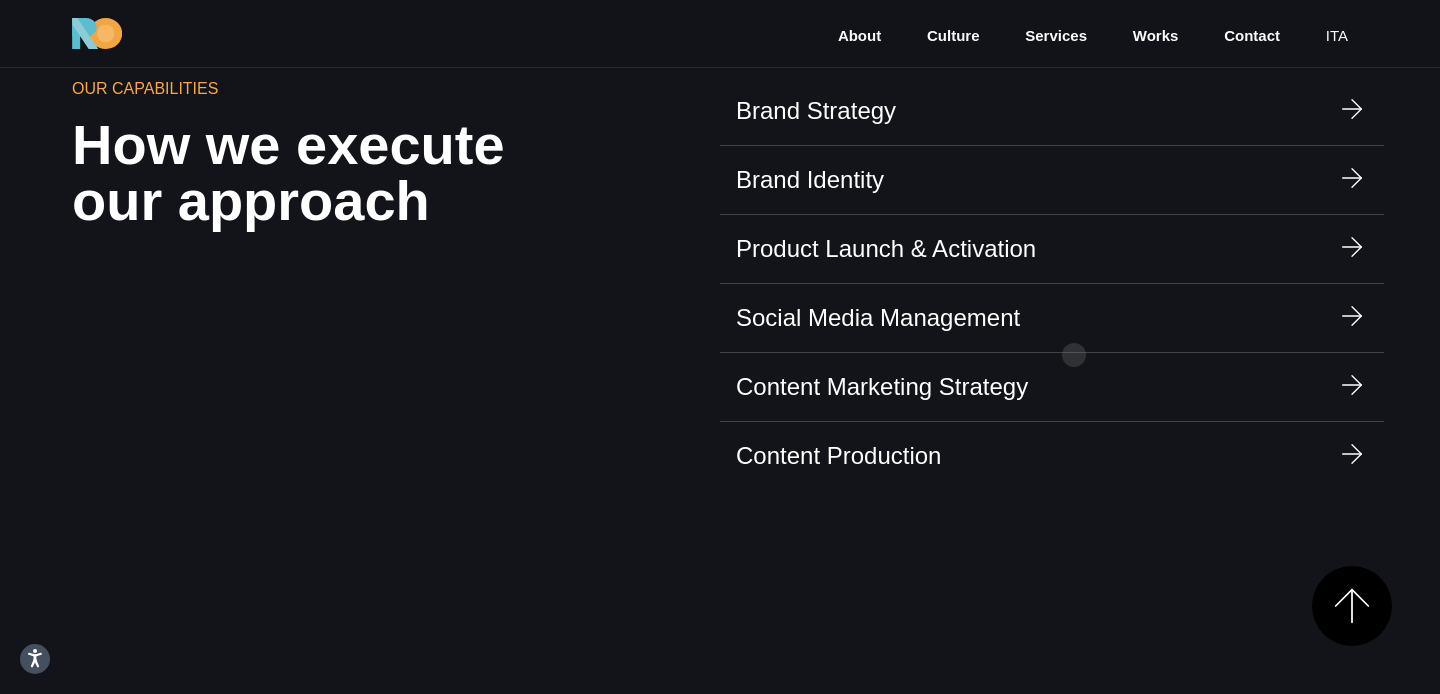 scroll, scrollTop: 1498, scrollLeft: 0, axis: vertical 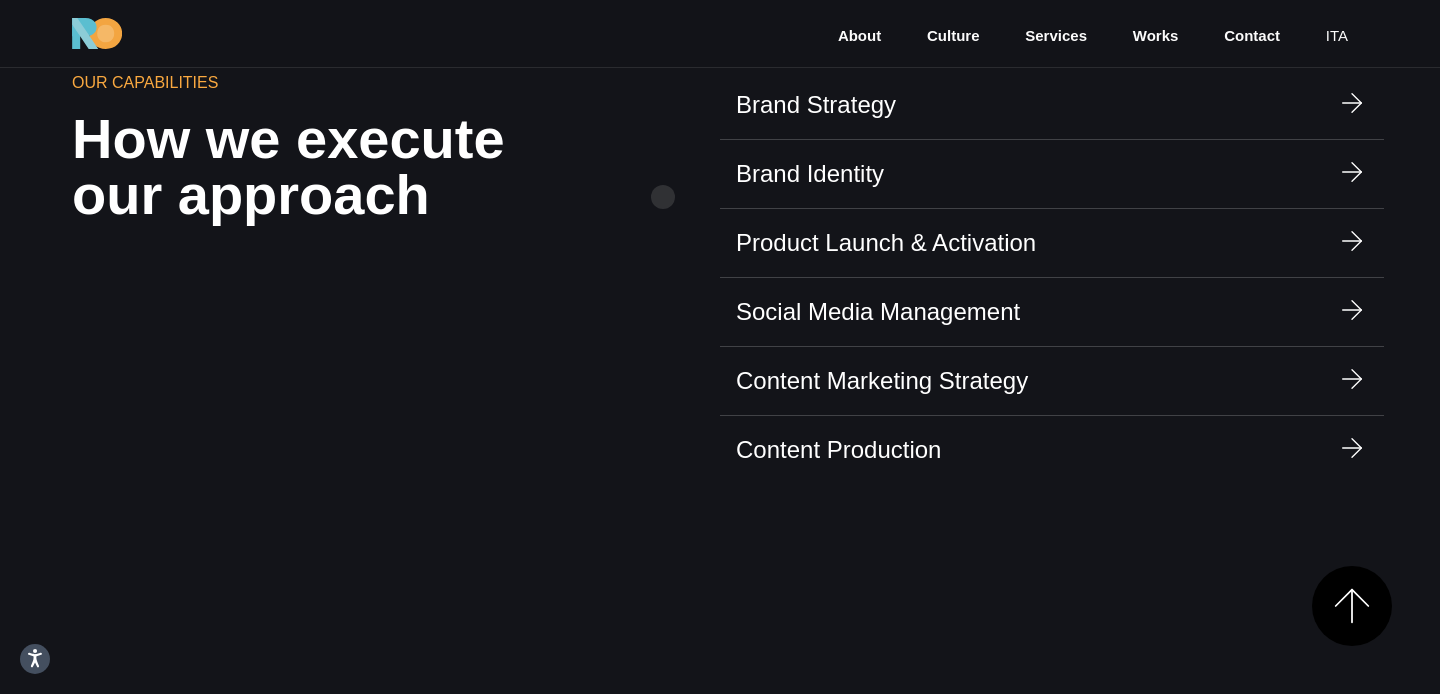 click on "Our capabilities
How we execute our approach
Brand Strategy
Brand Identity
Product Launch & Activation" at bounding box center [720, 277] 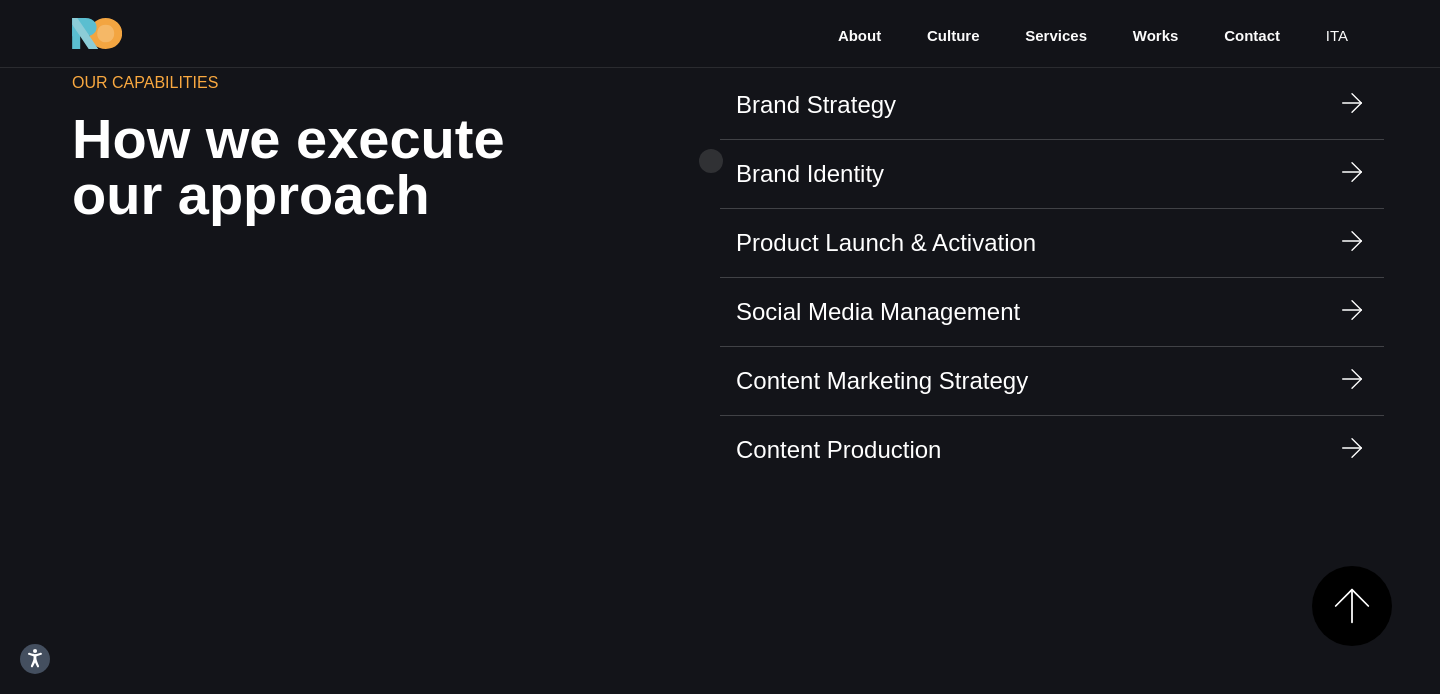 scroll, scrollTop: 1406, scrollLeft: 0, axis: vertical 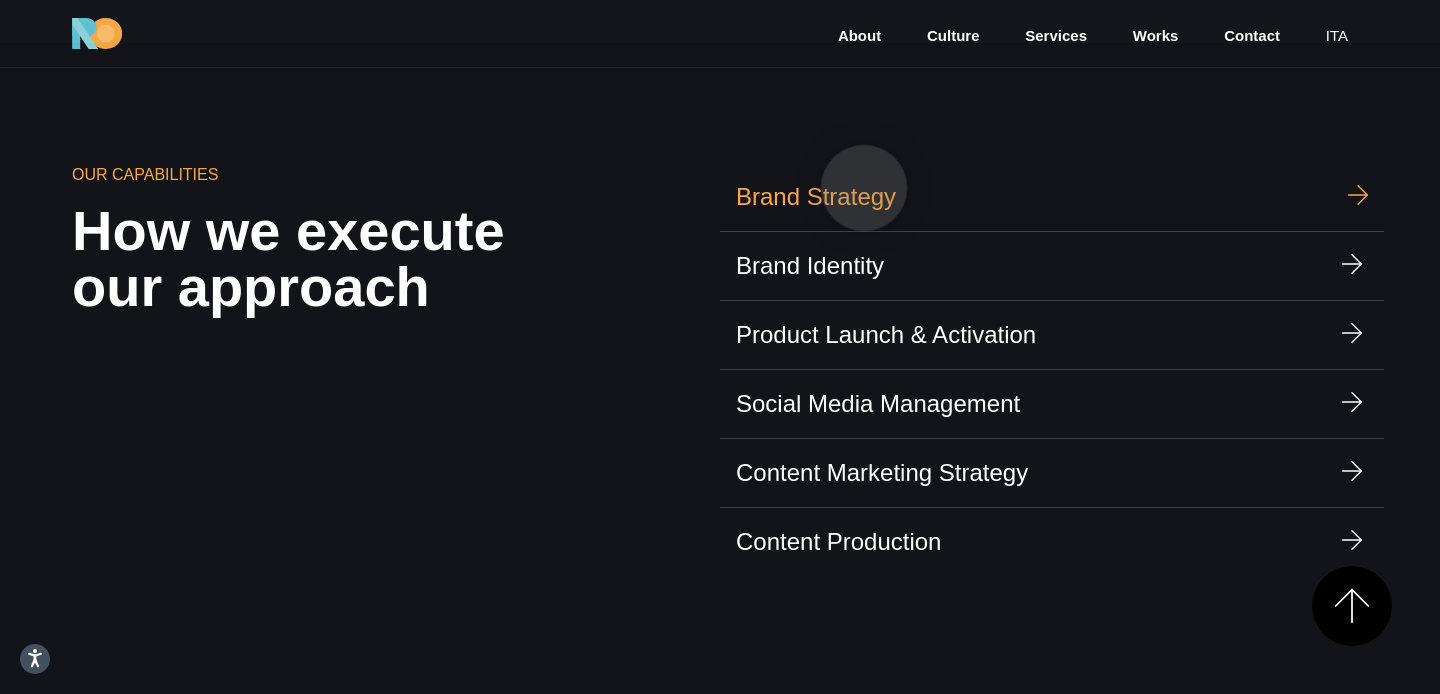 click on "Brand Strategy" at bounding box center [816, 197] 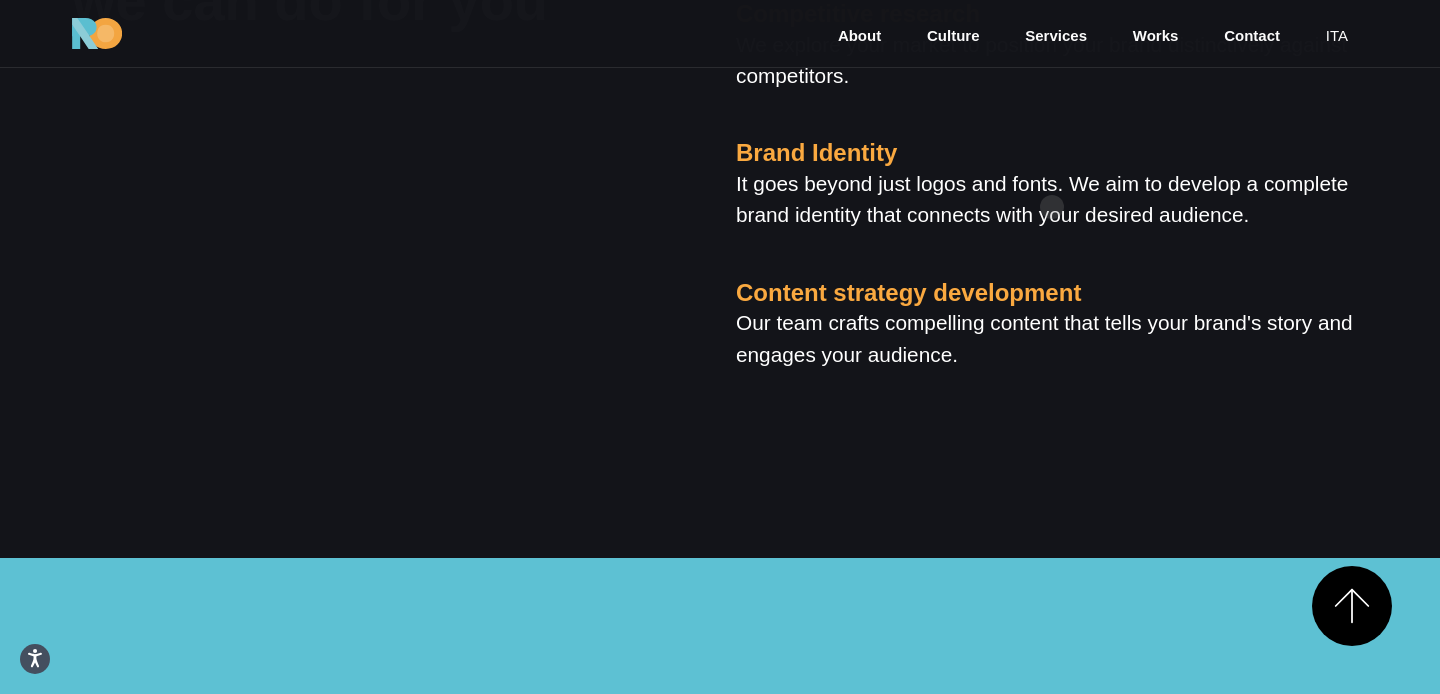 scroll, scrollTop: 1853, scrollLeft: 0, axis: vertical 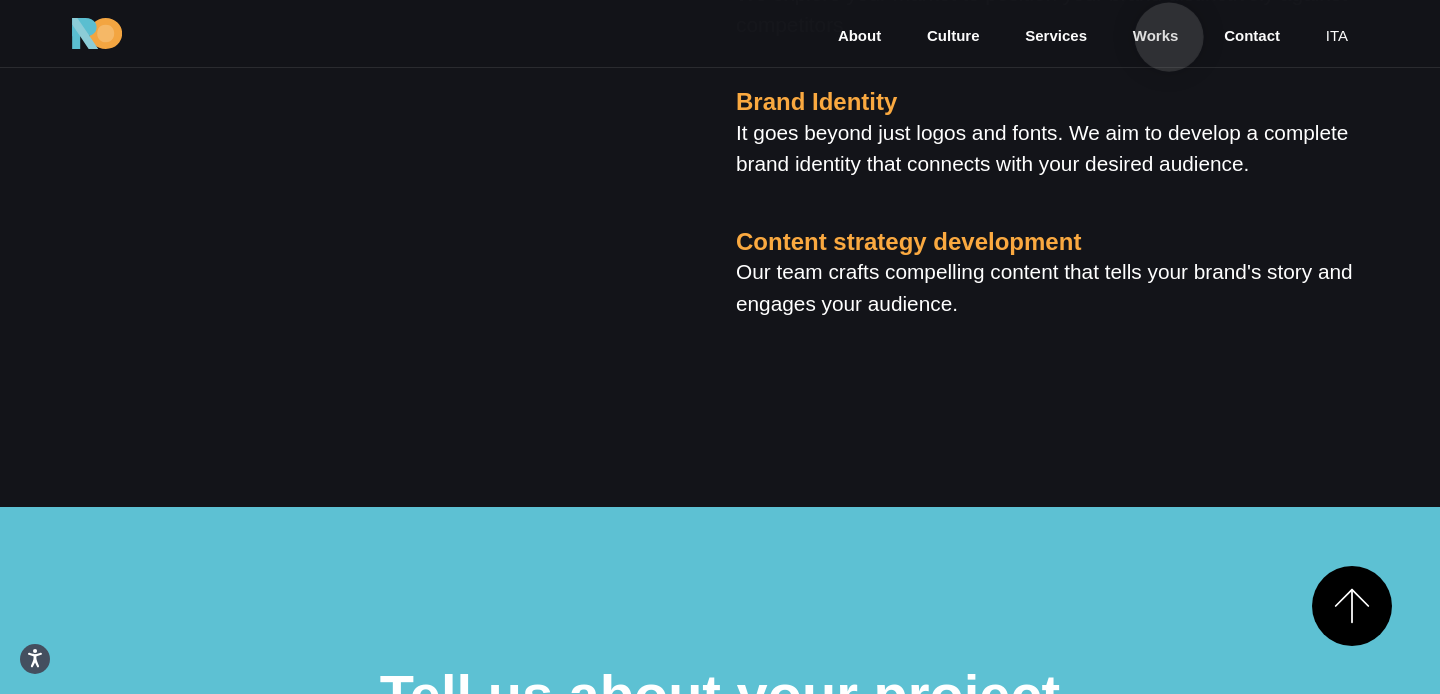 click on "Works" at bounding box center [1156, 36] 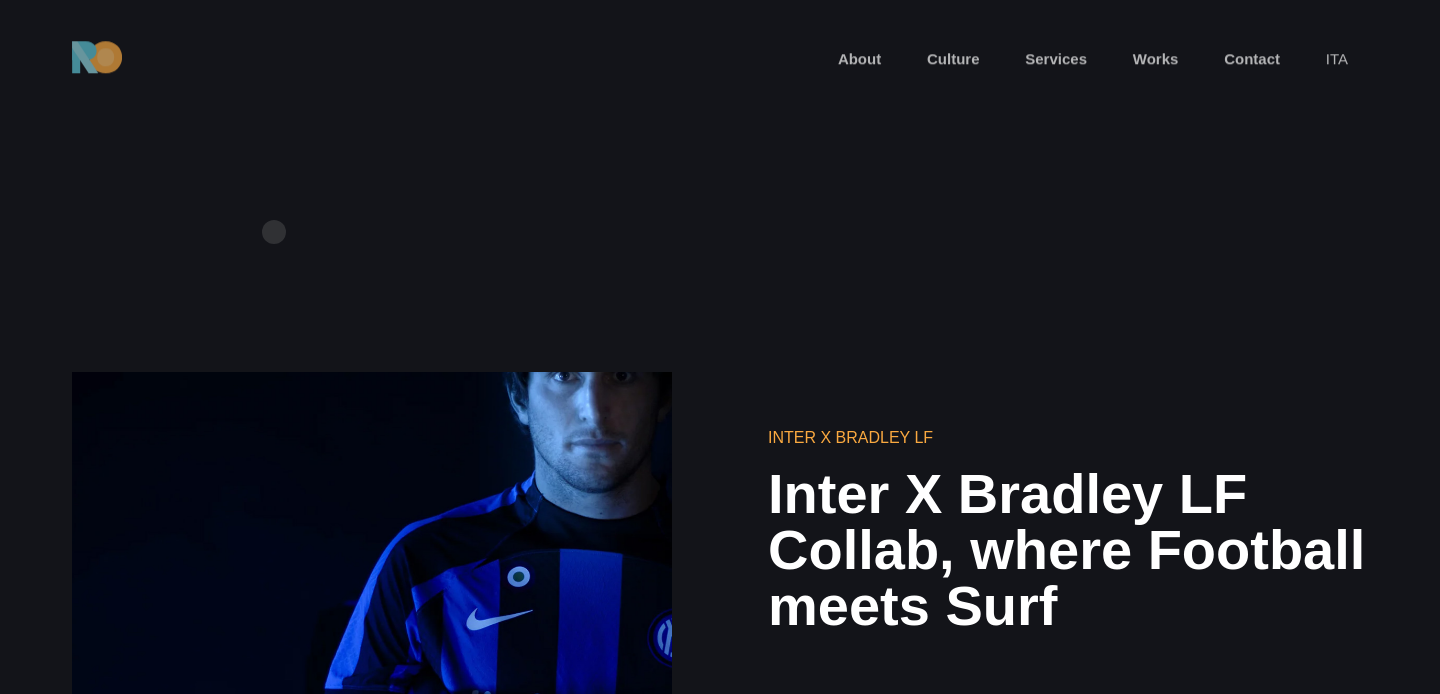 scroll, scrollTop: 0, scrollLeft: 0, axis: both 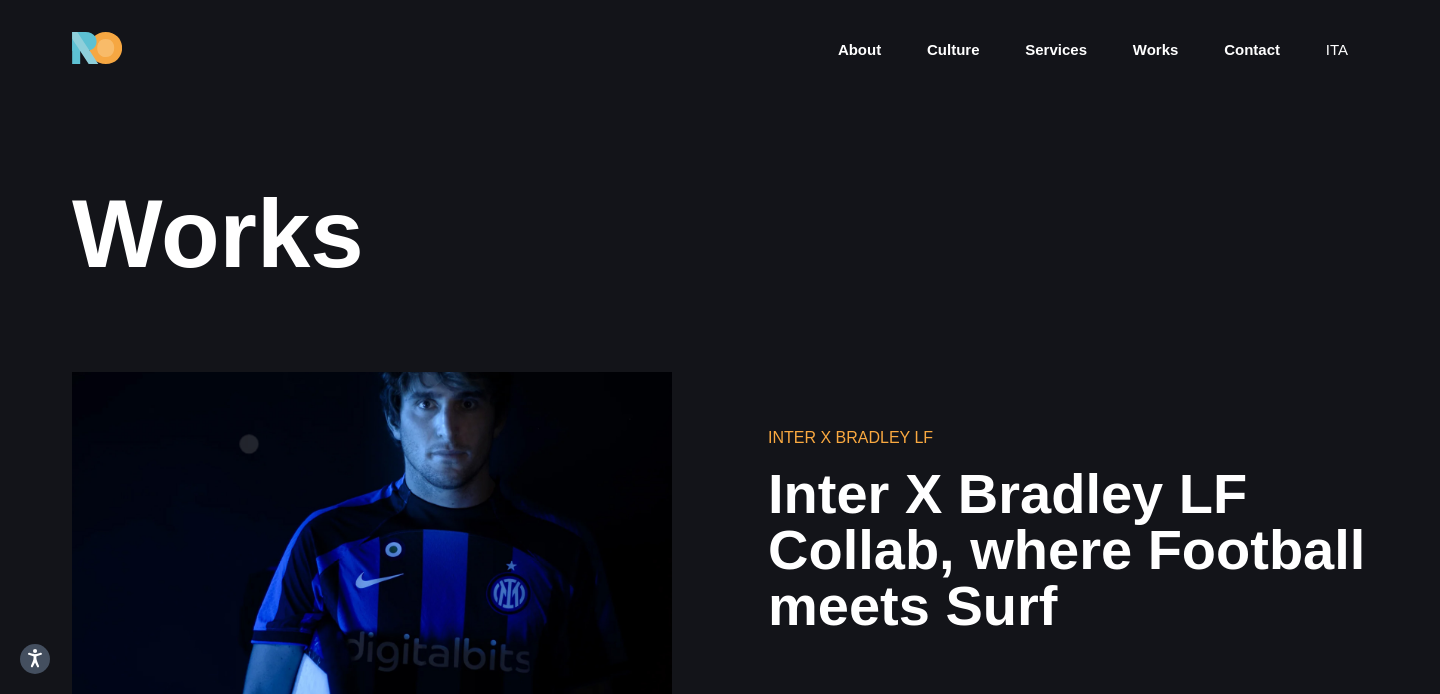 click at bounding box center (372, 572) 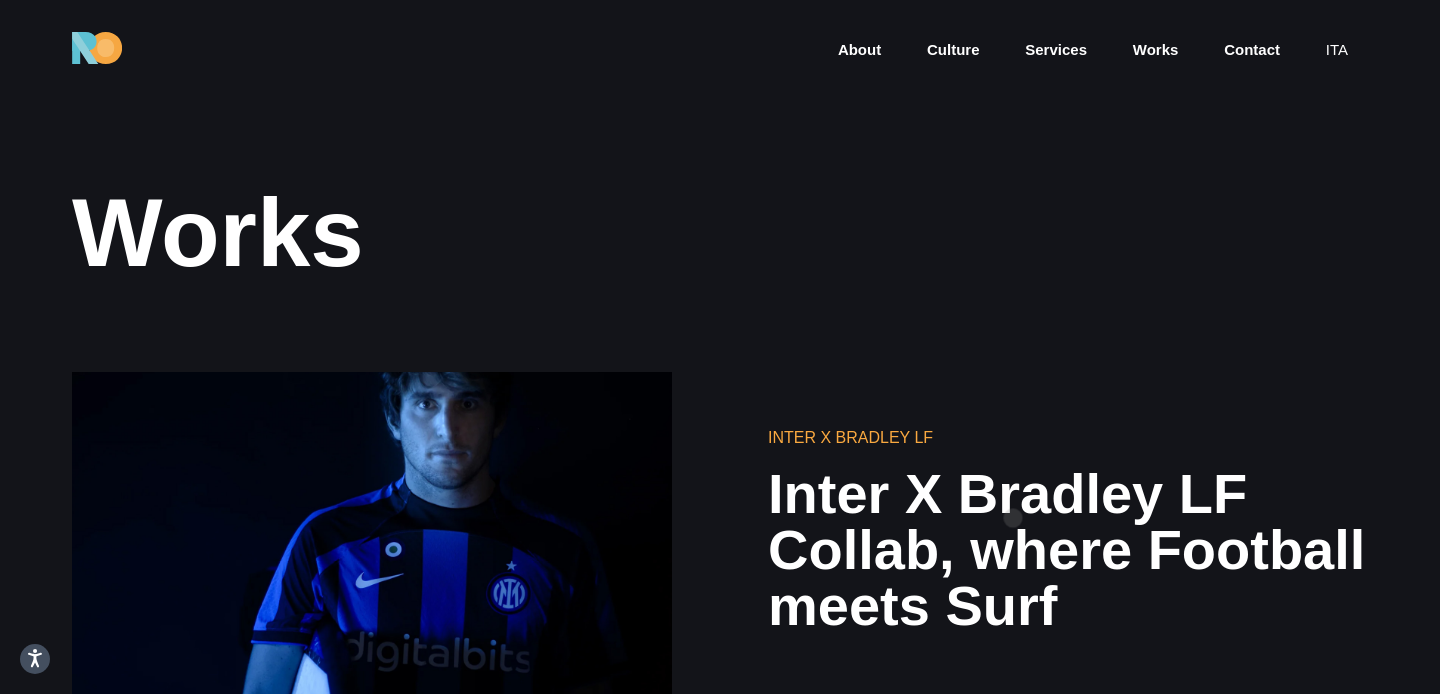 click on "Inter X Bradley LF Collab, where Football meets Surf" at bounding box center (1068, 550) 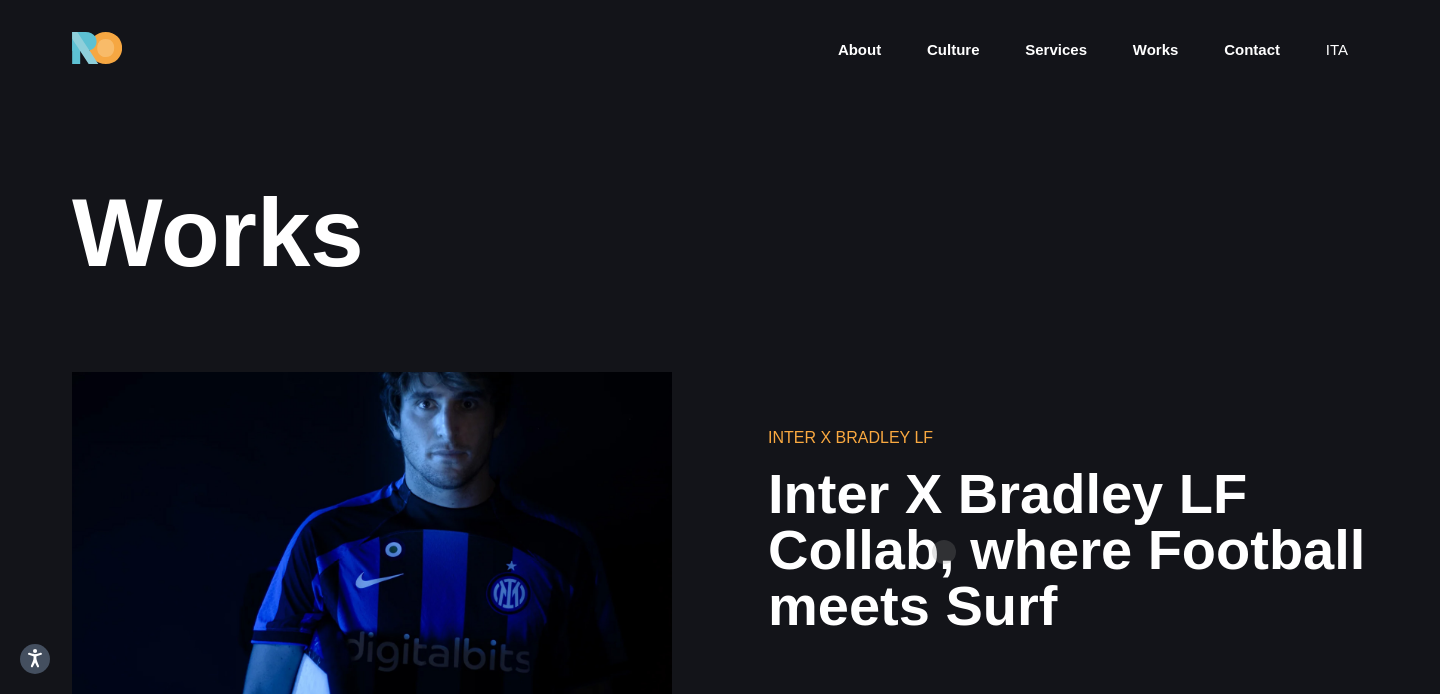 click on "Inter X Bradley LF Collab, where Football meets Surf" at bounding box center [1068, 550] 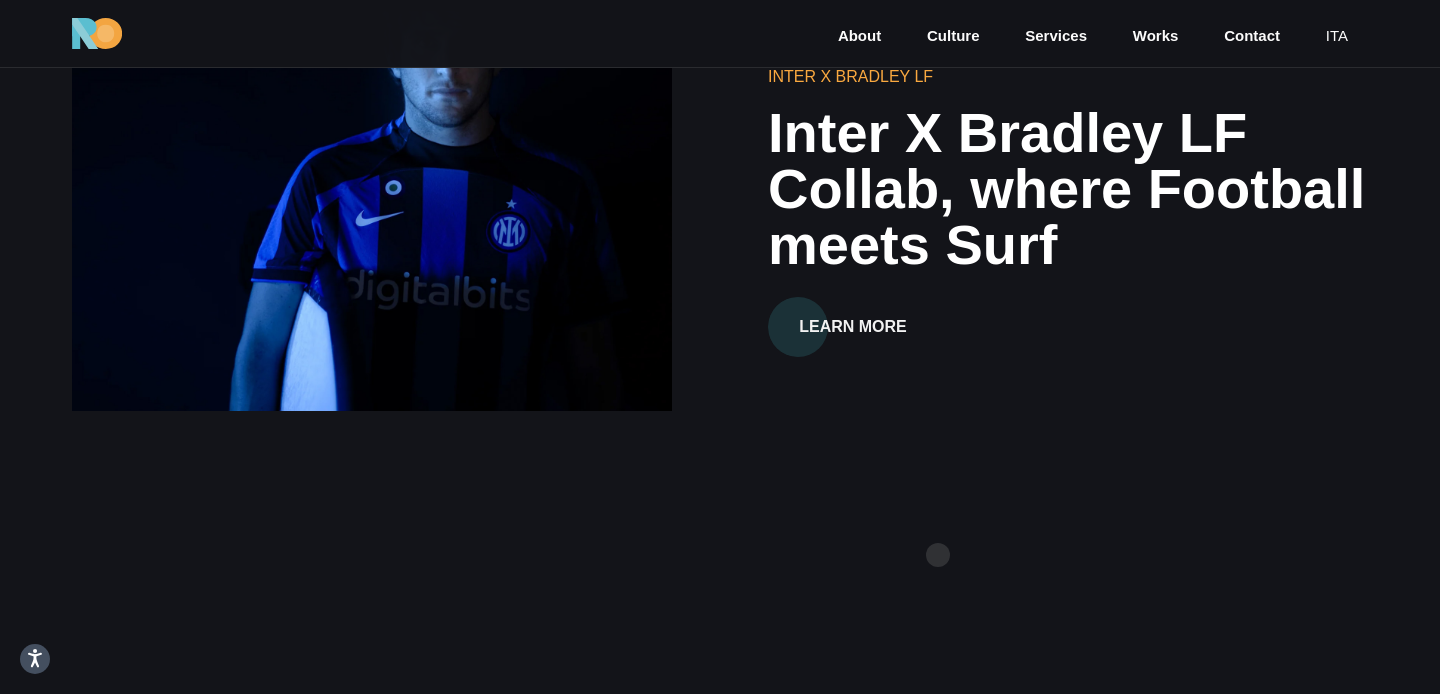 scroll, scrollTop: 404, scrollLeft: 0, axis: vertical 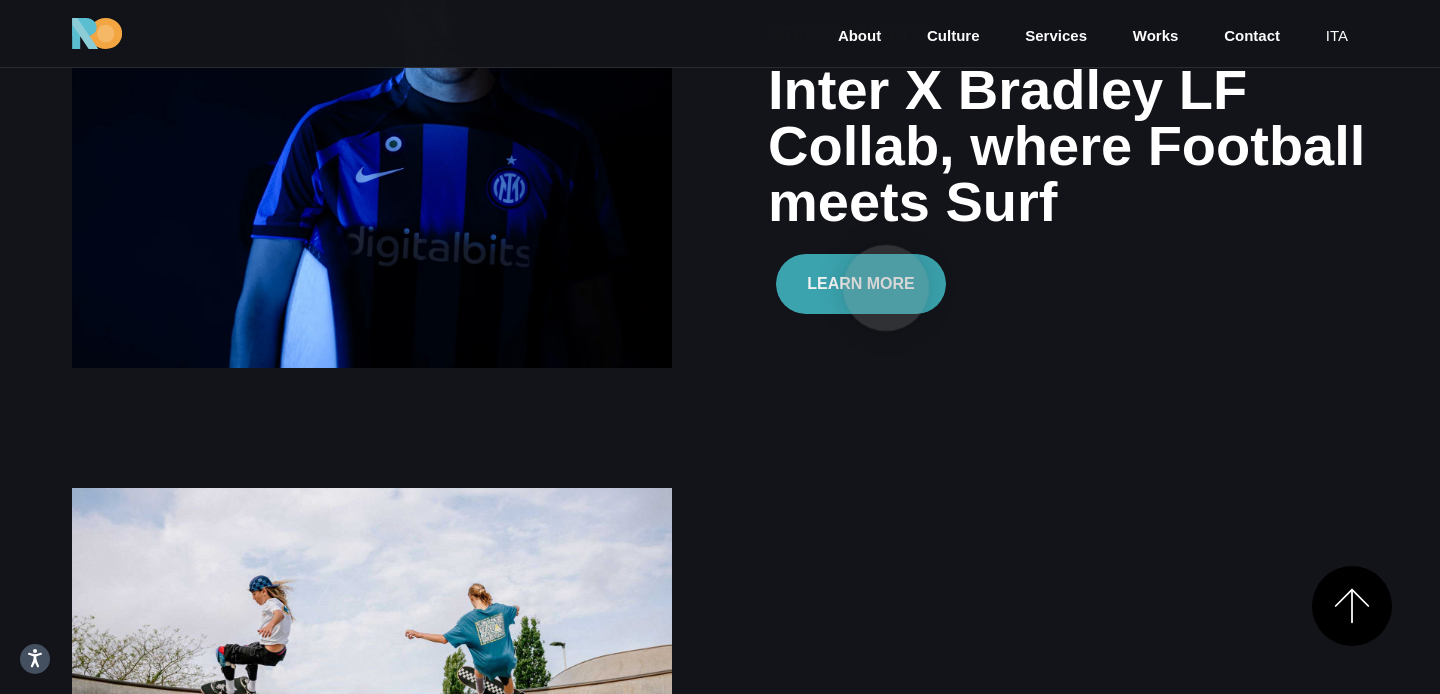 click on "Learn More" at bounding box center (861, 284) 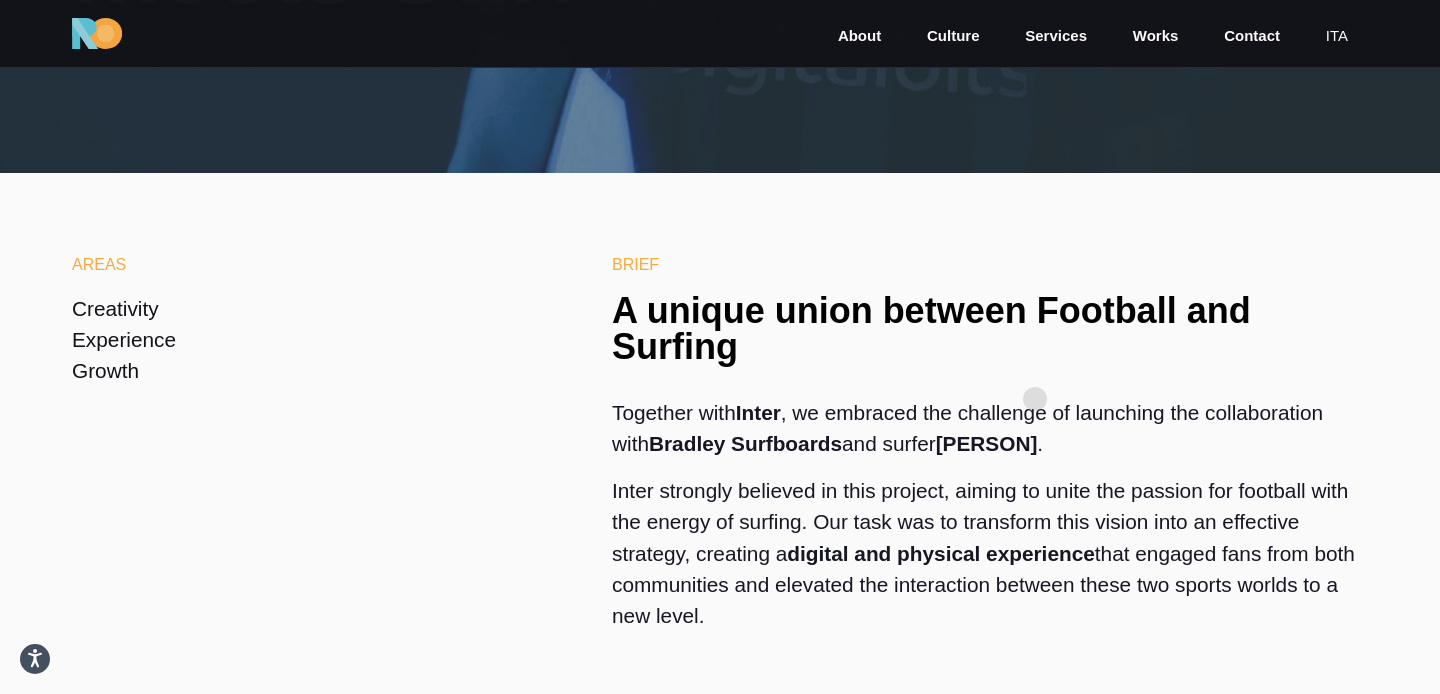 scroll, scrollTop: 596, scrollLeft: 0, axis: vertical 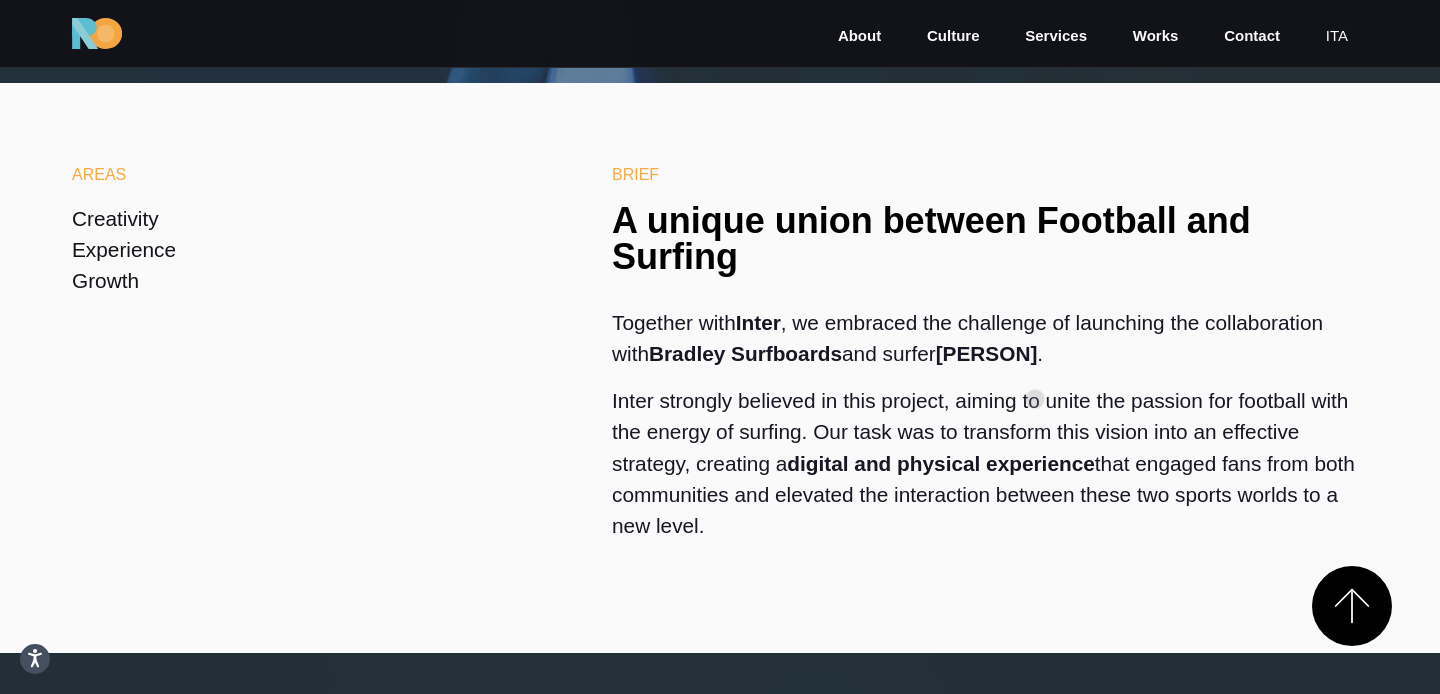 click on "Inter strongly believed in this project, aiming to unite the passion for football with the energy of surfing. Our task was to transform this vision into an effective strategy, creating a  digital and physical experience  that engaged fans from both communities and elevated the interaction between these two sports worlds to a new level." at bounding box center [990, 471] 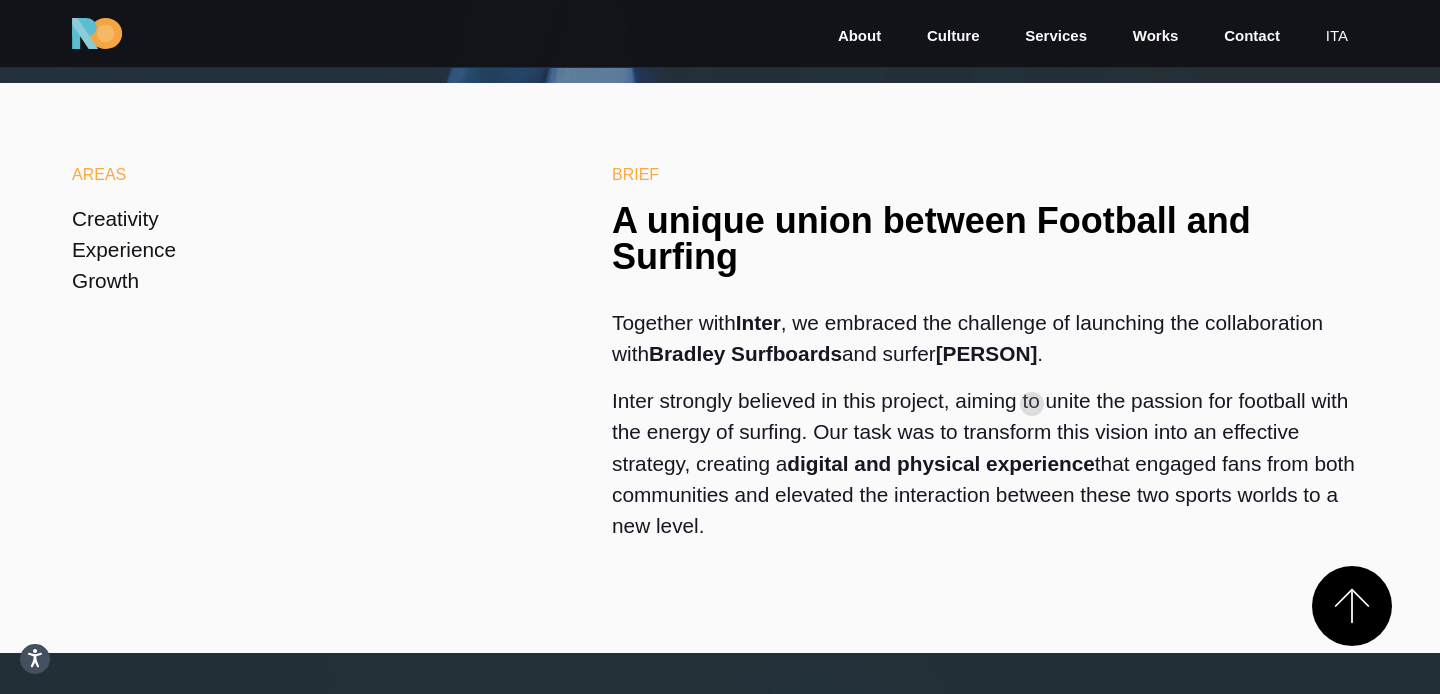 click on "Inter strongly believed in this project, aiming to unite the passion for football with the energy of surfing. Our task was to transform this vision into an effective strategy, creating a  digital and physical experience  that engaged fans from both communities and elevated the interaction between these two sports worlds to a new level." at bounding box center (990, 471) 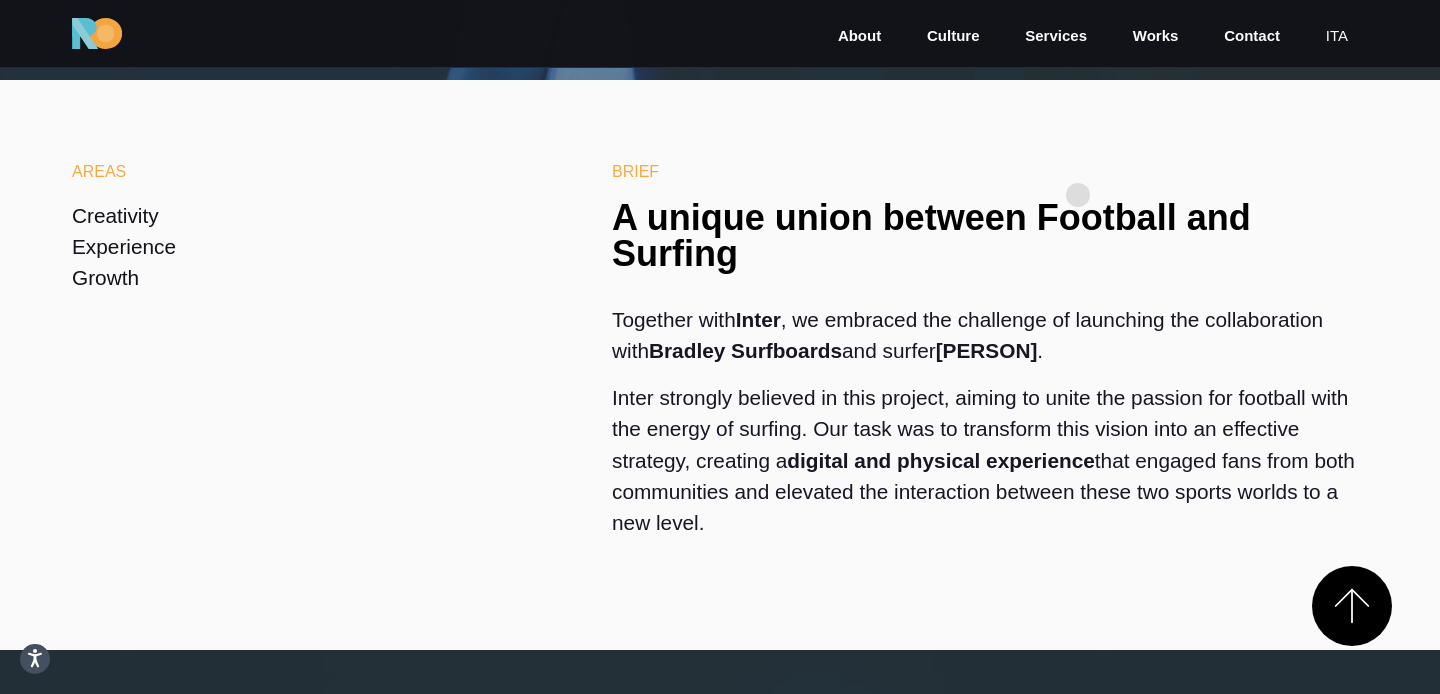 scroll, scrollTop: 592, scrollLeft: 0, axis: vertical 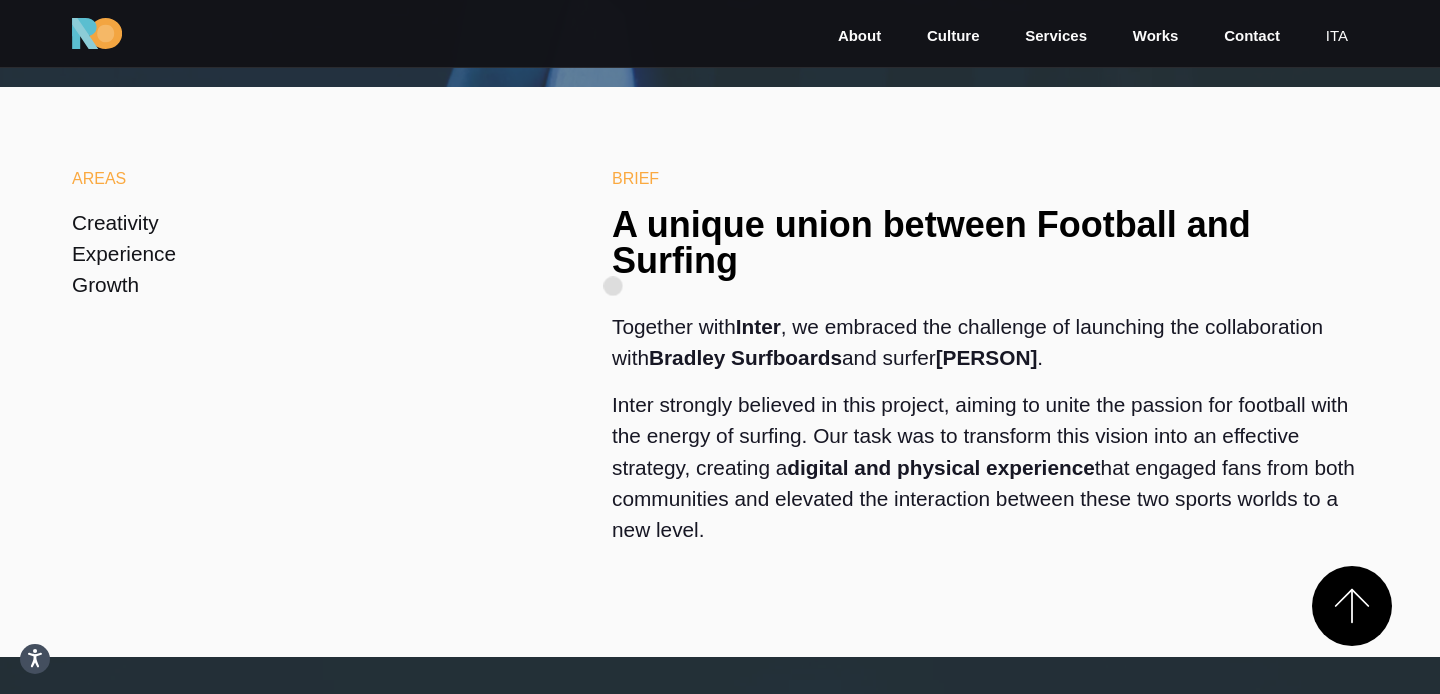 drag, startPoint x: 724, startPoint y: 499, endPoint x: 612, endPoint y: 284, distance: 242.42319 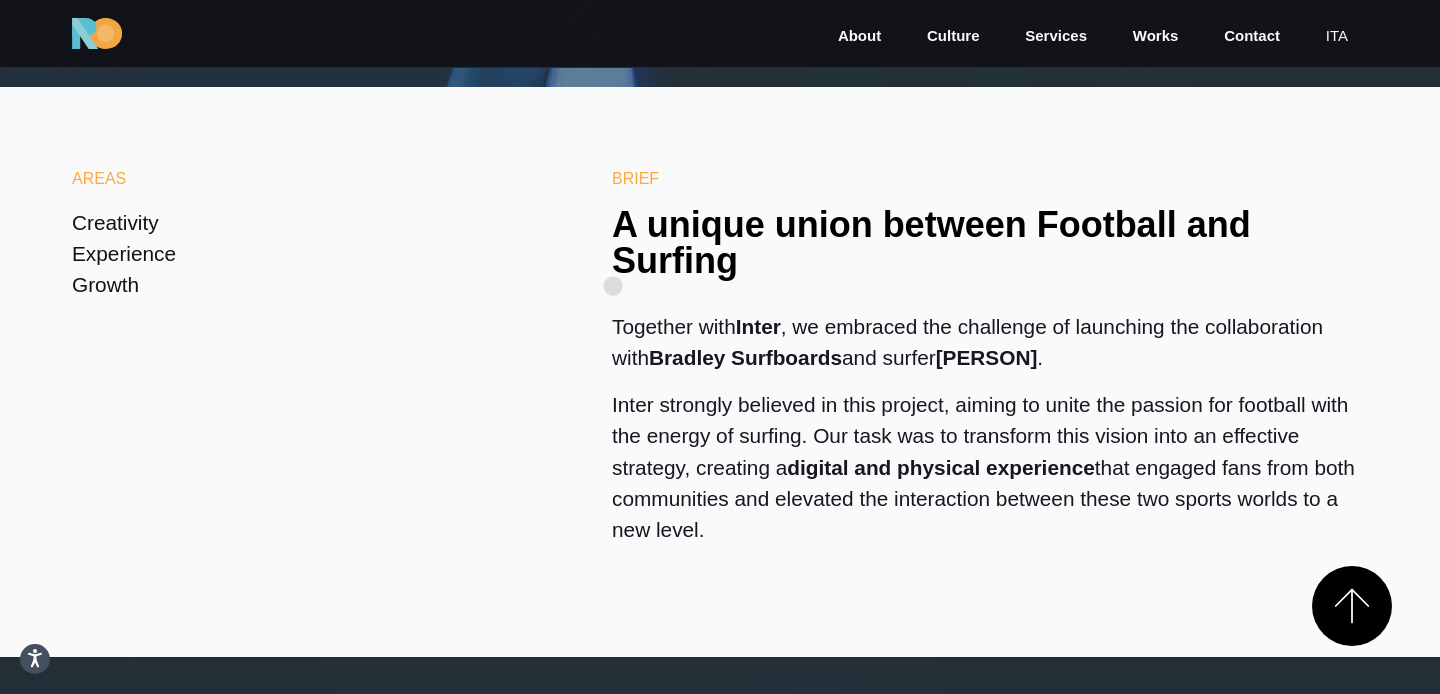 click on "Brief
A unique union between Football and Surfing
Together with  Inter , we embraced the challenge of launching the collaboration with  Bradley Surfboards  and surfer  [PERSON] .
Inter strongly believed in this project, aiming to unite the passion for football with the energy of surfing. Our task was to transform this vision into an effective strategy, creating a  digital and physical experience  that engaged fans from both communities and elevated the interaction between these two sports worlds to a new level." at bounding box center [990, 372] 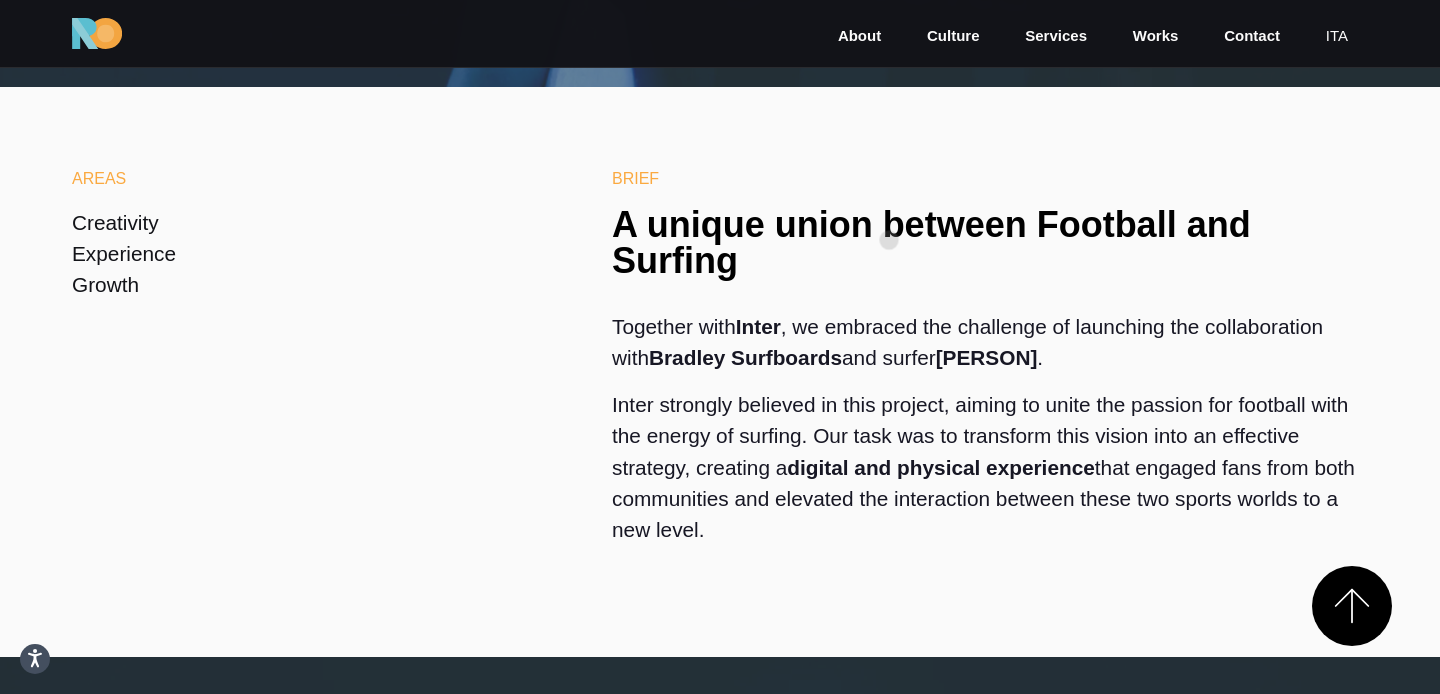 click on "A unique union between Football and Surfing" at bounding box center (990, 243) 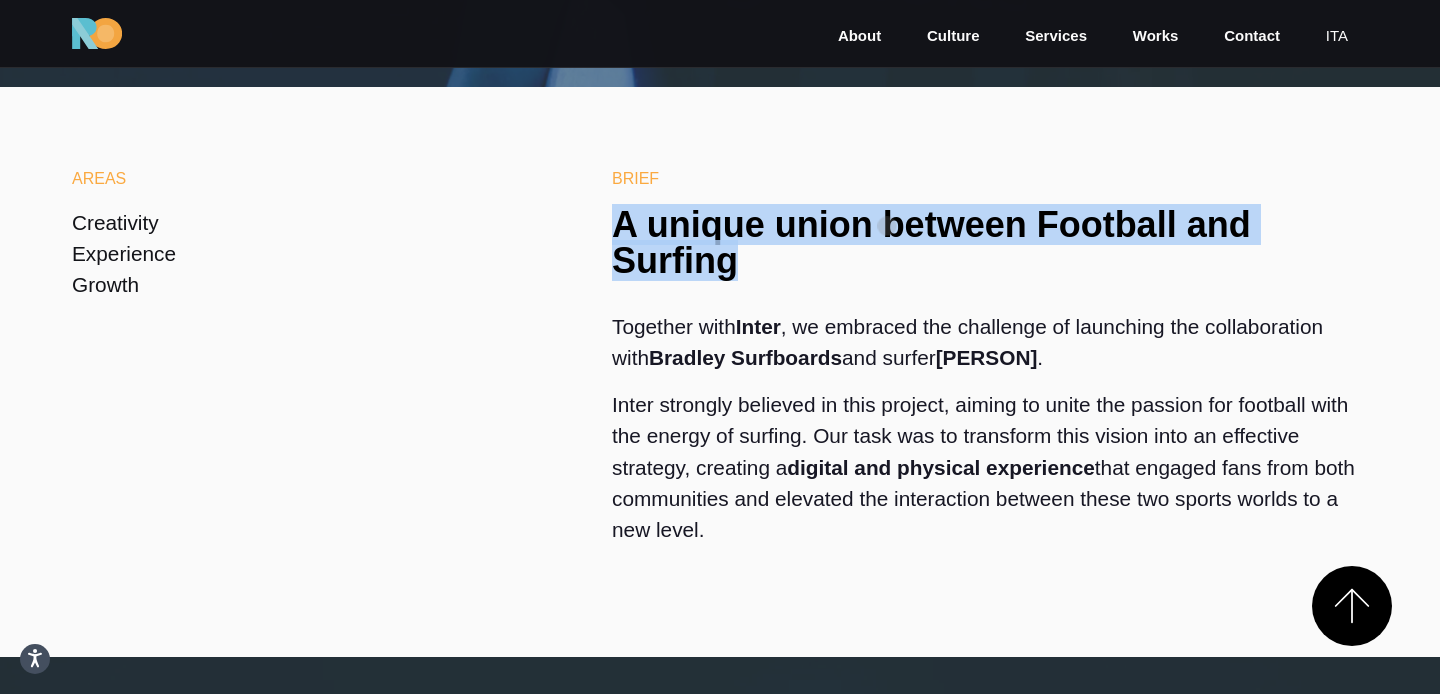 drag, startPoint x: 622, startPoint y: 226, endPoint x: 1439, endPoint y: 227, distance: 817.0006 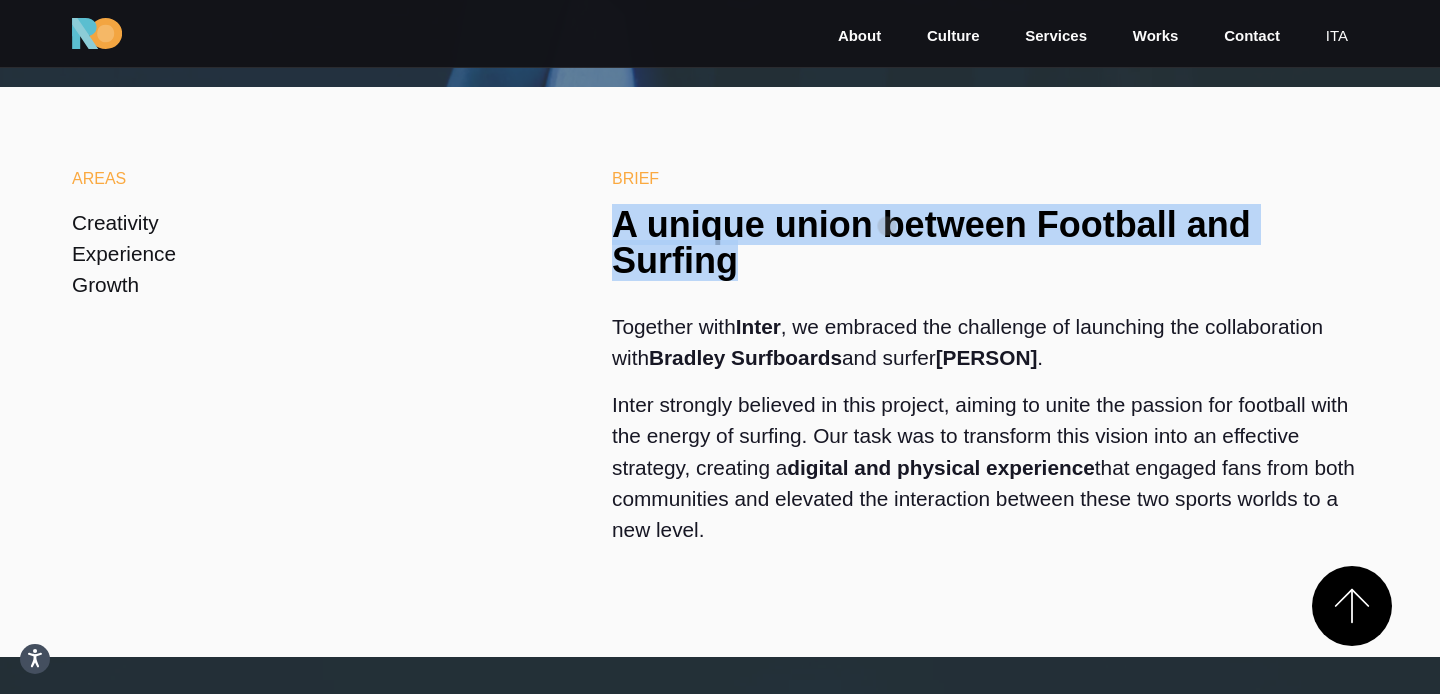 click on "Areas
Creativity Experience Growth
Brief
A unique union between Football and Surfing
Together with  Inter , we embraced the challenge of launching the collaboration with  Bradley Surfboards  and surfer  [PERSON] .
Inter strongly believed in this project, aiming to unite the passion for football with the energy of surfing. Our task was to transform this vision into an effective strategy, creating a  digital and physical experience  that engaged fans from both communities and elevated the interaction between these two sports worlds to a new level." at bounding box center [720, 372] 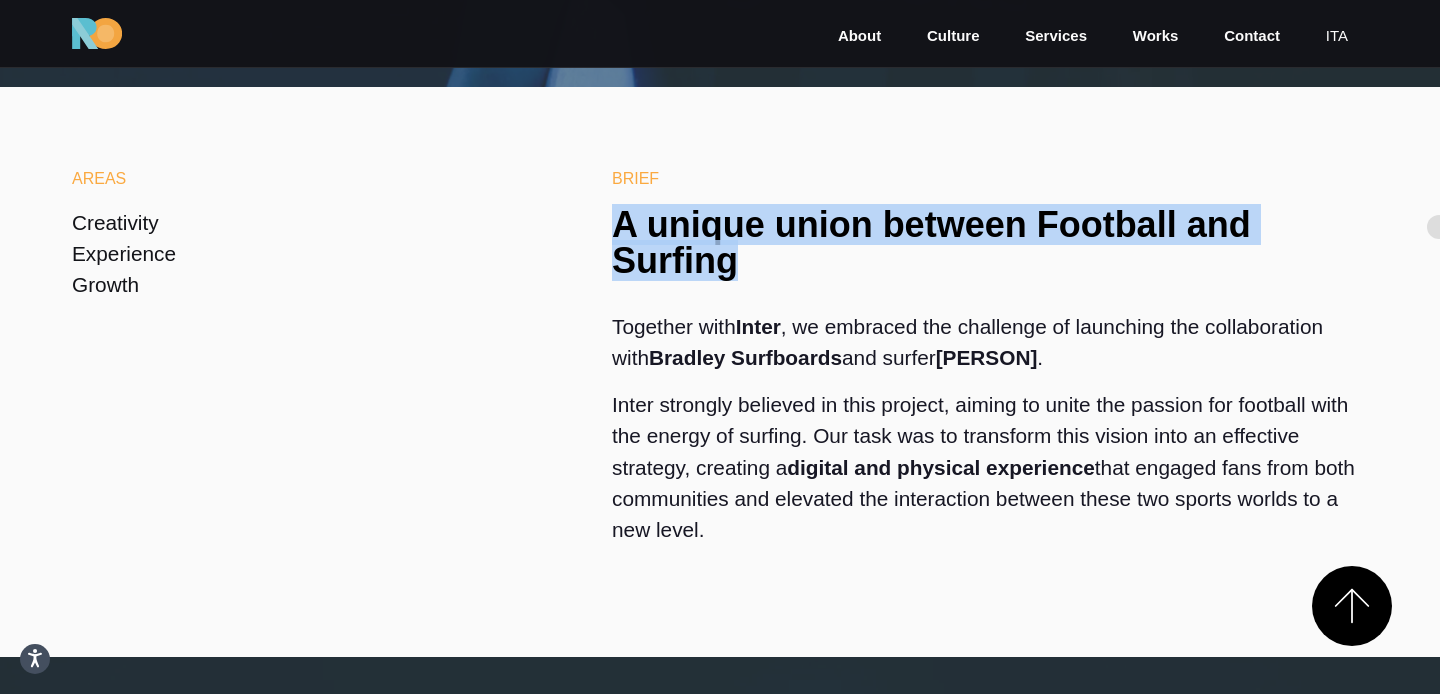 copy on "A unique union between Football and Surfing" 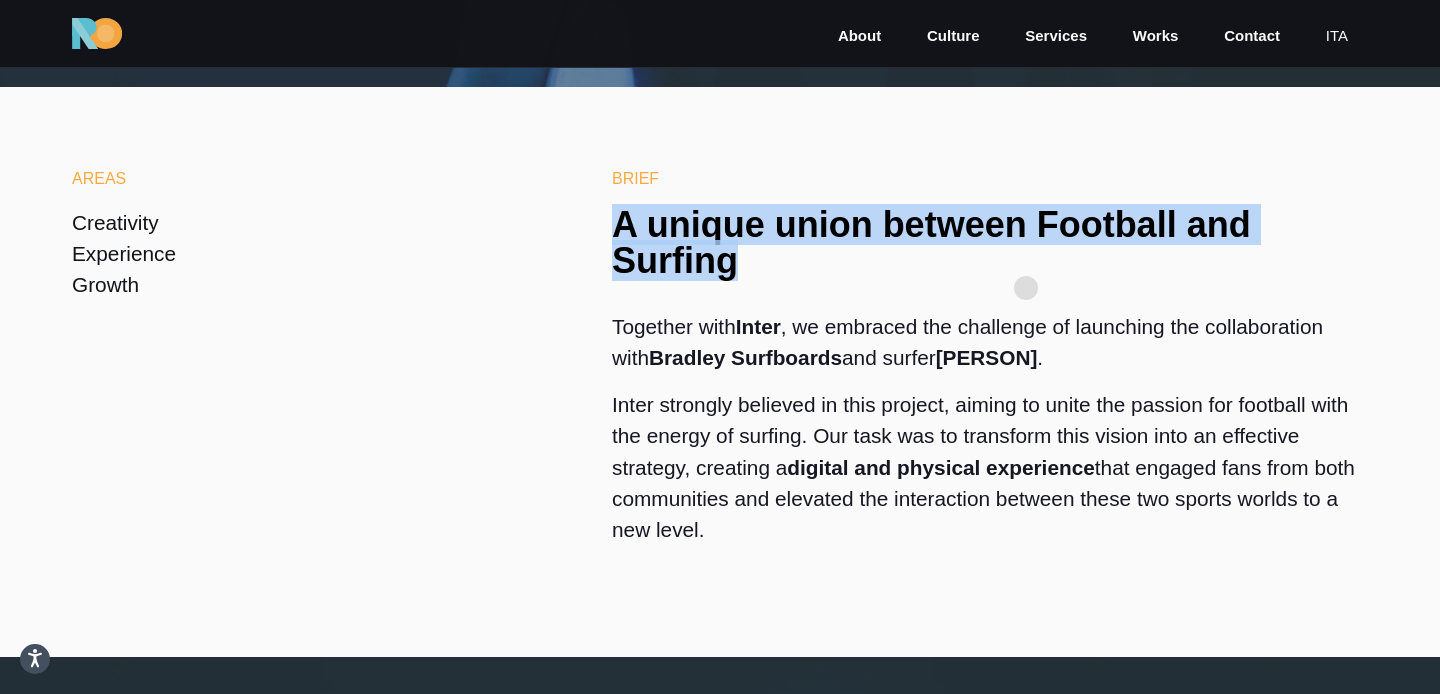 scroll, scrollTop: 0, scrollLeft: 0, axis: both 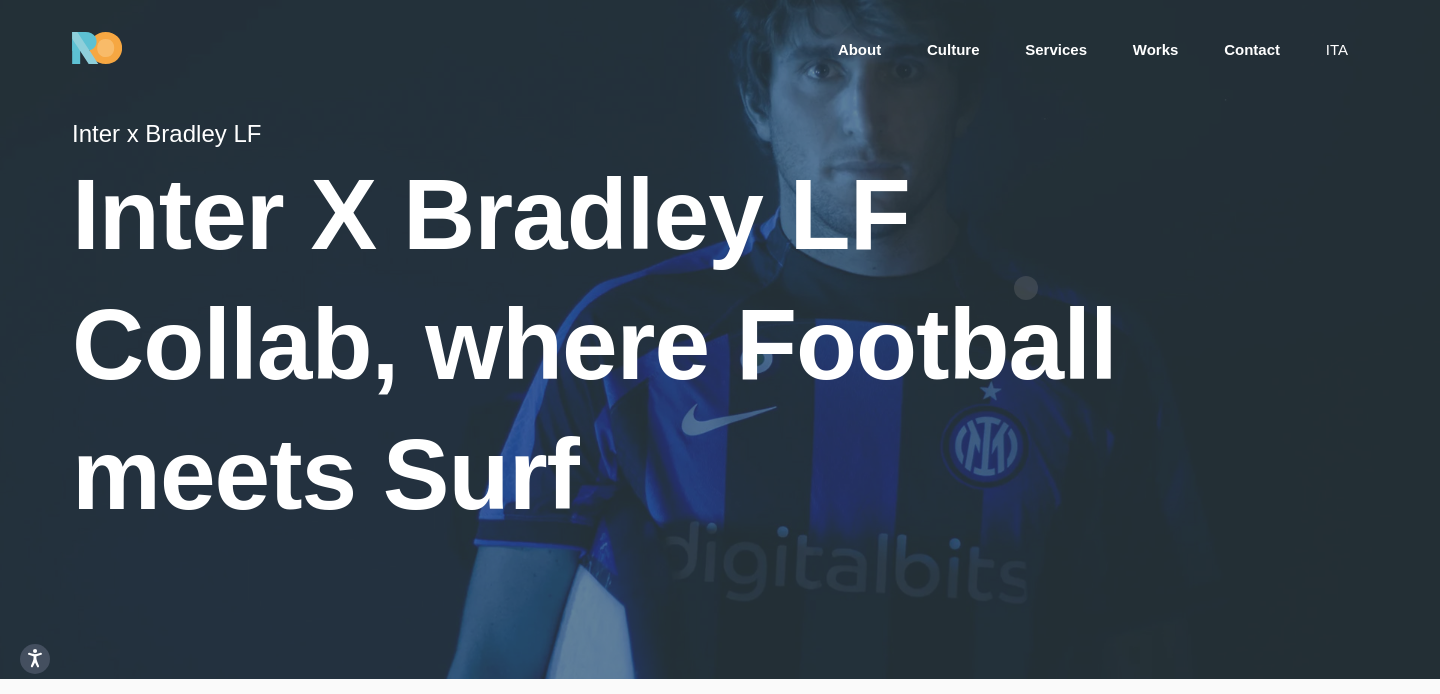 click on "Inter X Bradley LF Collab, where Football meets Surf" at bounding box center (609, 344) 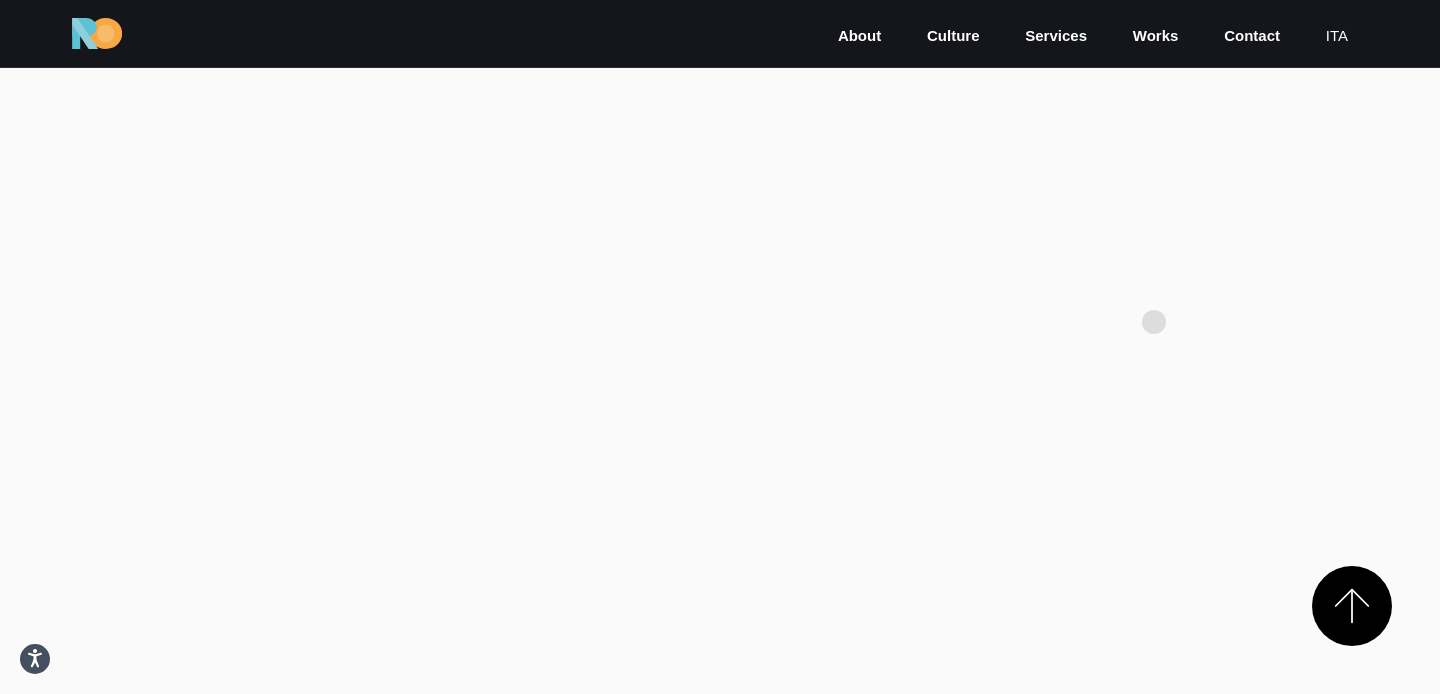 scroll, scrollTop: 2588, scrollLeft: 0, axis: vertical 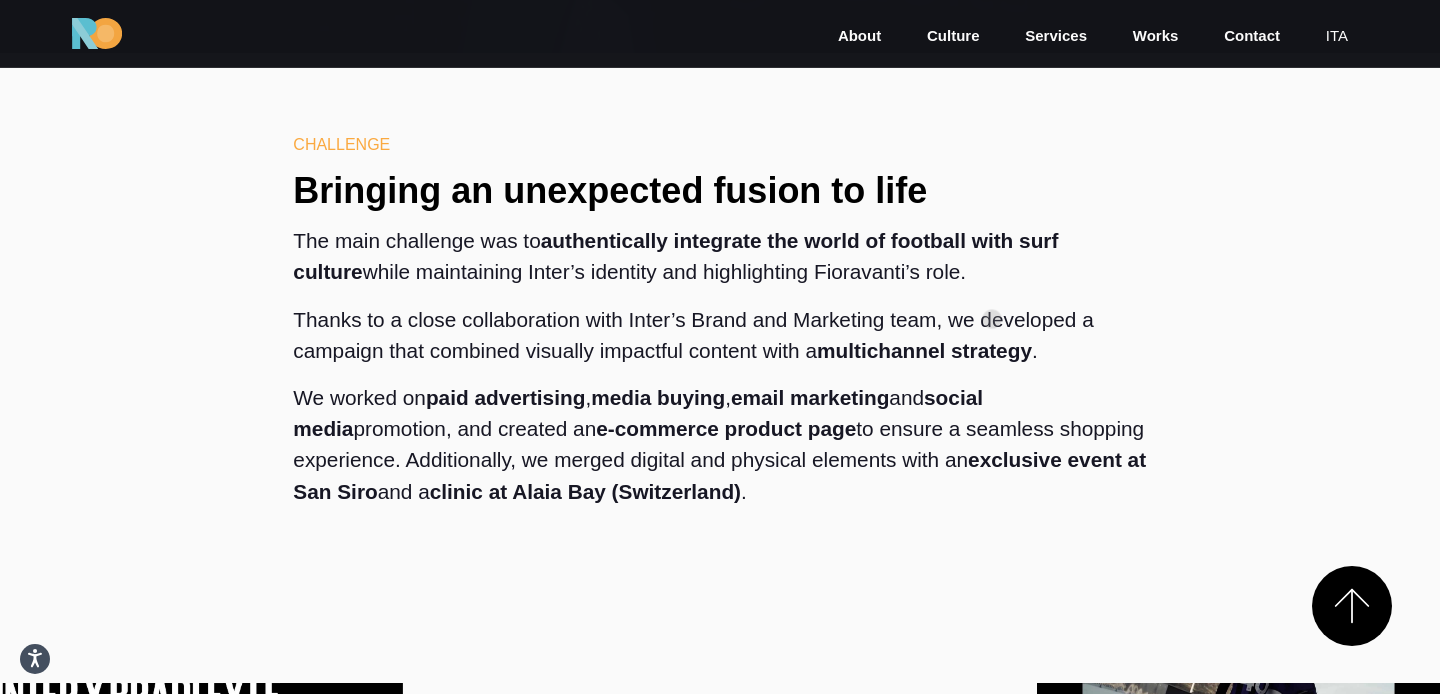click on "The main challenge was to  authentically integrate the world of football with surf culture  while maintaining Inter’s identity and highlighting Fioravanti’s role." at bounding box center [719, 264] 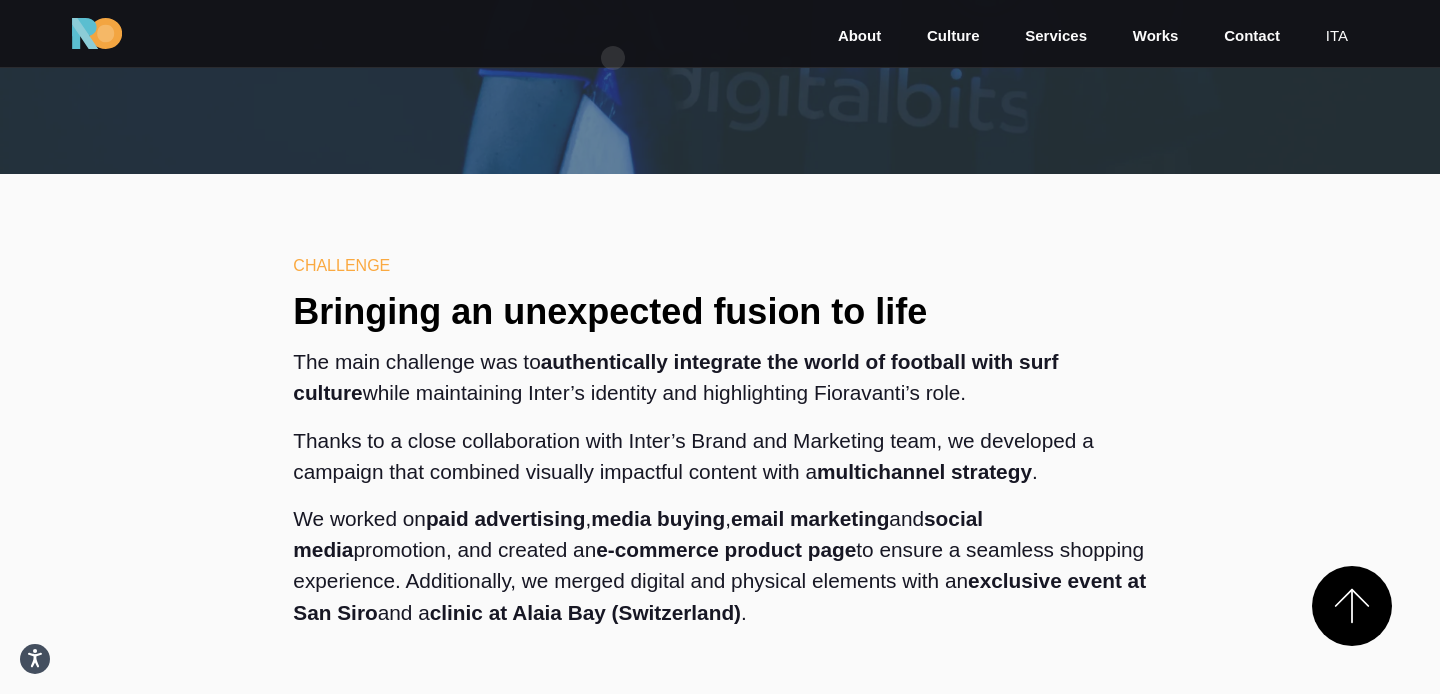 scroll, scrollTop: 2011, scrollLeft: 0, axis: vertical 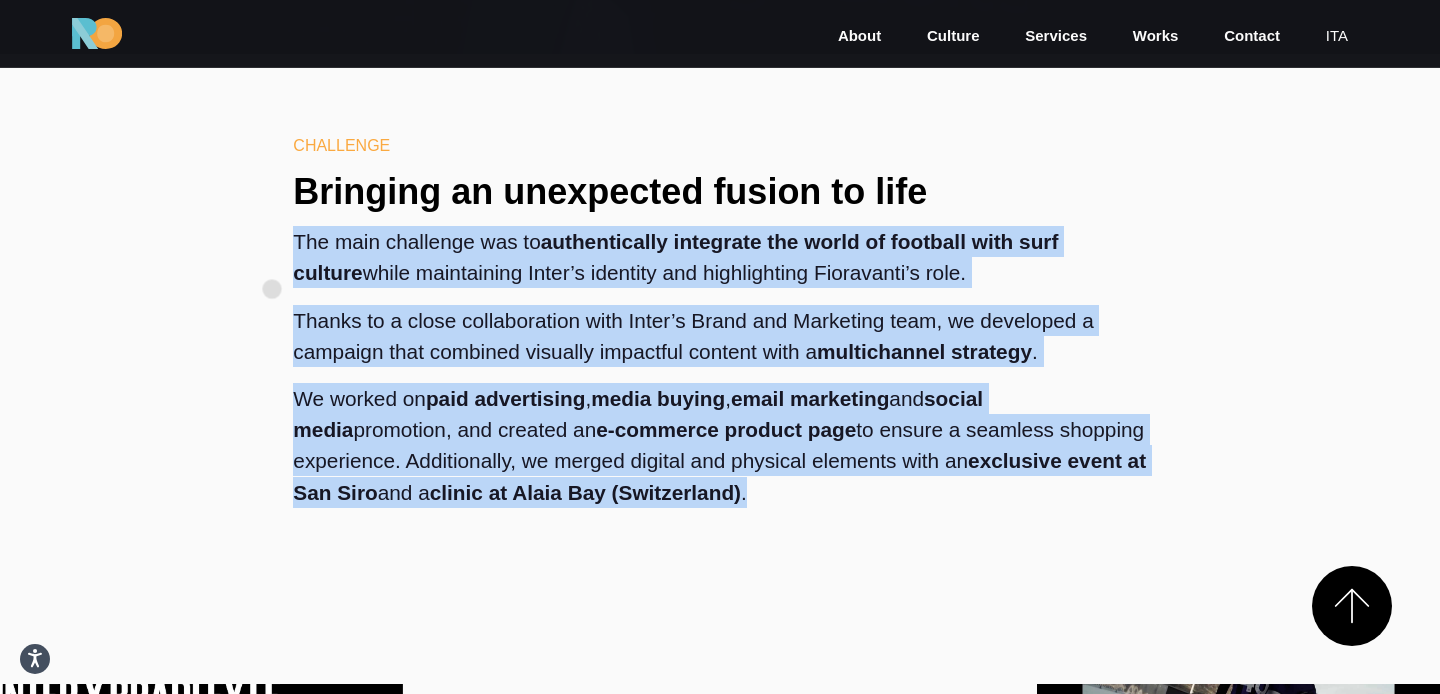 drag, startPoint x: 792, startPoint y: 540, endPoint x: 272, endPoint y: 289, distance: 577.4089 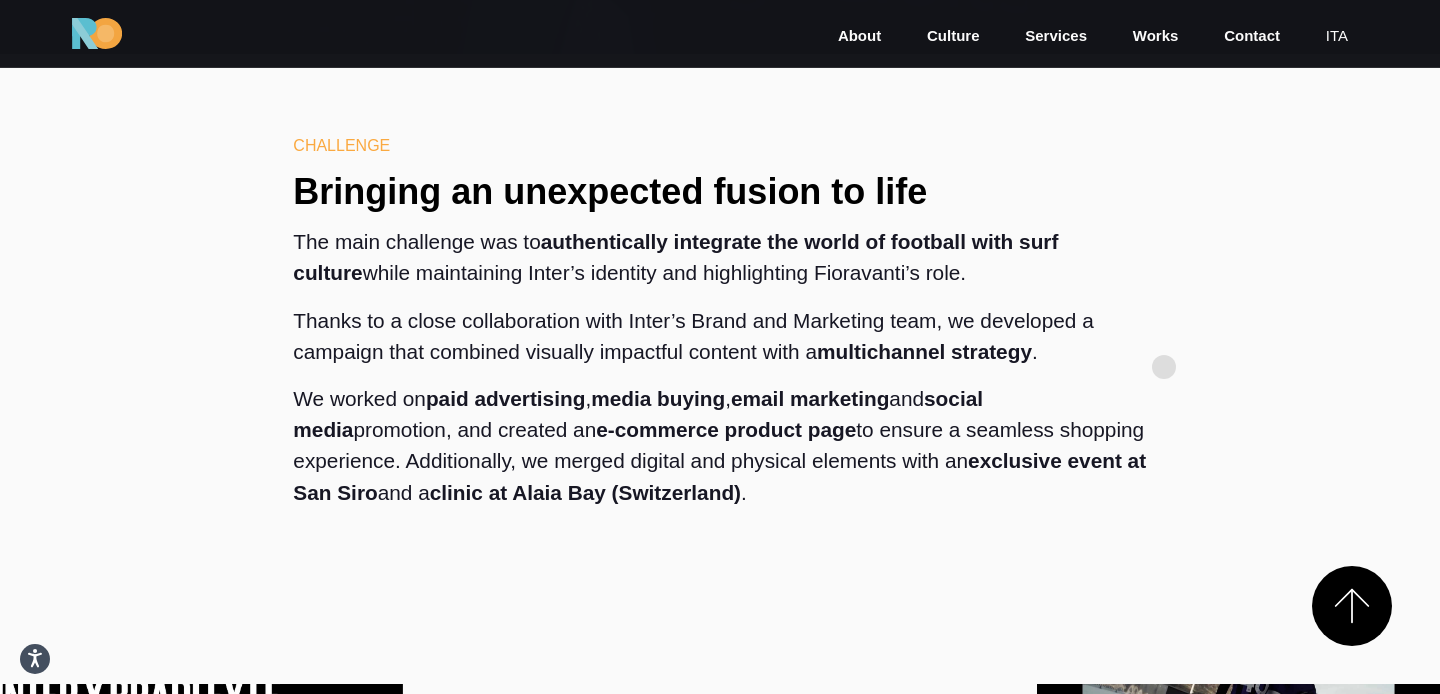 click on "Challenge
Bringing an unexpected fusion to life
The main challenge was to  authentically integrate the world of football with surf culture  while maintaining Inter’s identity and highlighting Fioravanti’s role.
Thanks to a close collaboration with Inter’s Brand and Marketing team, we developed a campaign that combined visually impactful content with a  multichannel strategy .
We worked on  paid advertising ,  media buying ,  email marketing  and  social media  promotion, and created an  e-commerce product page  to ensure a seamless shopping experience. Additionally, we merged digital and physical elements with an  exclusive event at San Siro  and a  clinic at Alaia Bay (Switzerland) ." at bounding box center [720, 329] 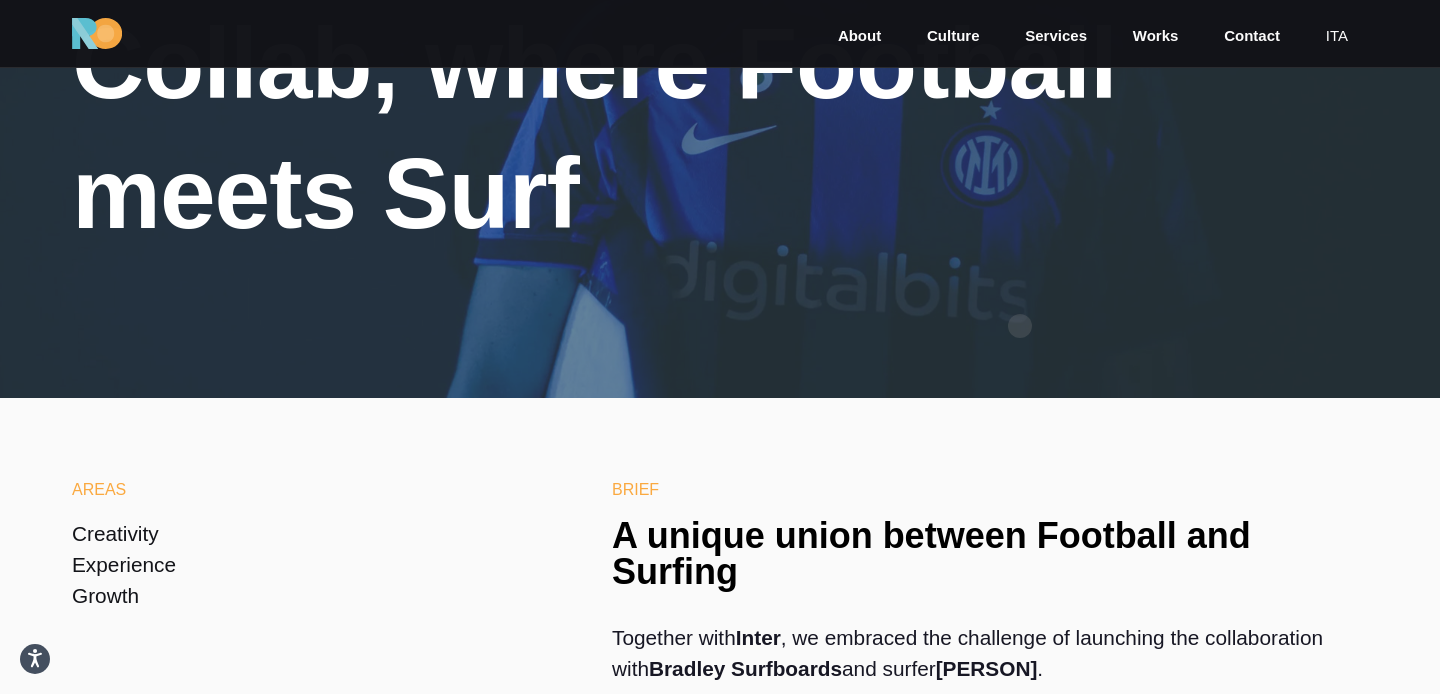 scroll, scrollTop: 322, scrollLeft: 0, axis: vertical 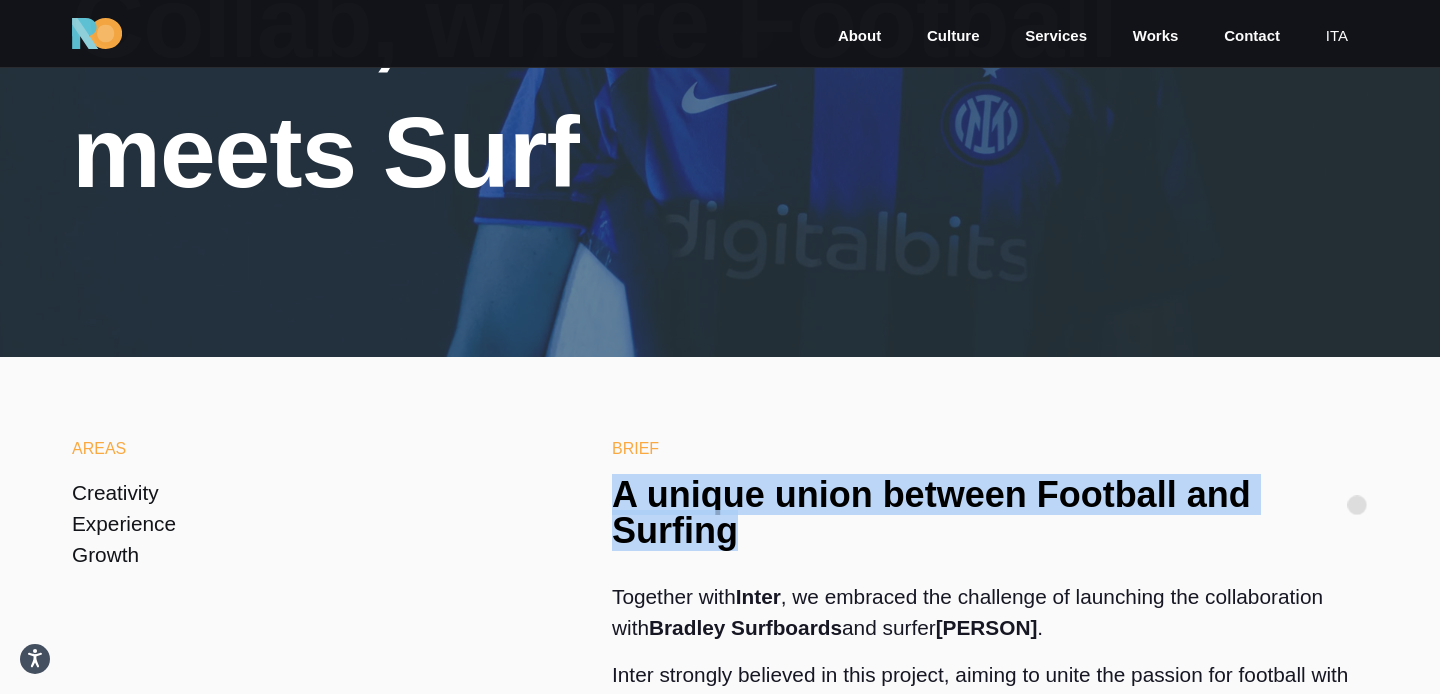 drag, startPoint x: 618, startPoint y: 505, endPoint x: 1357, endPoint y: 505, distance: 739 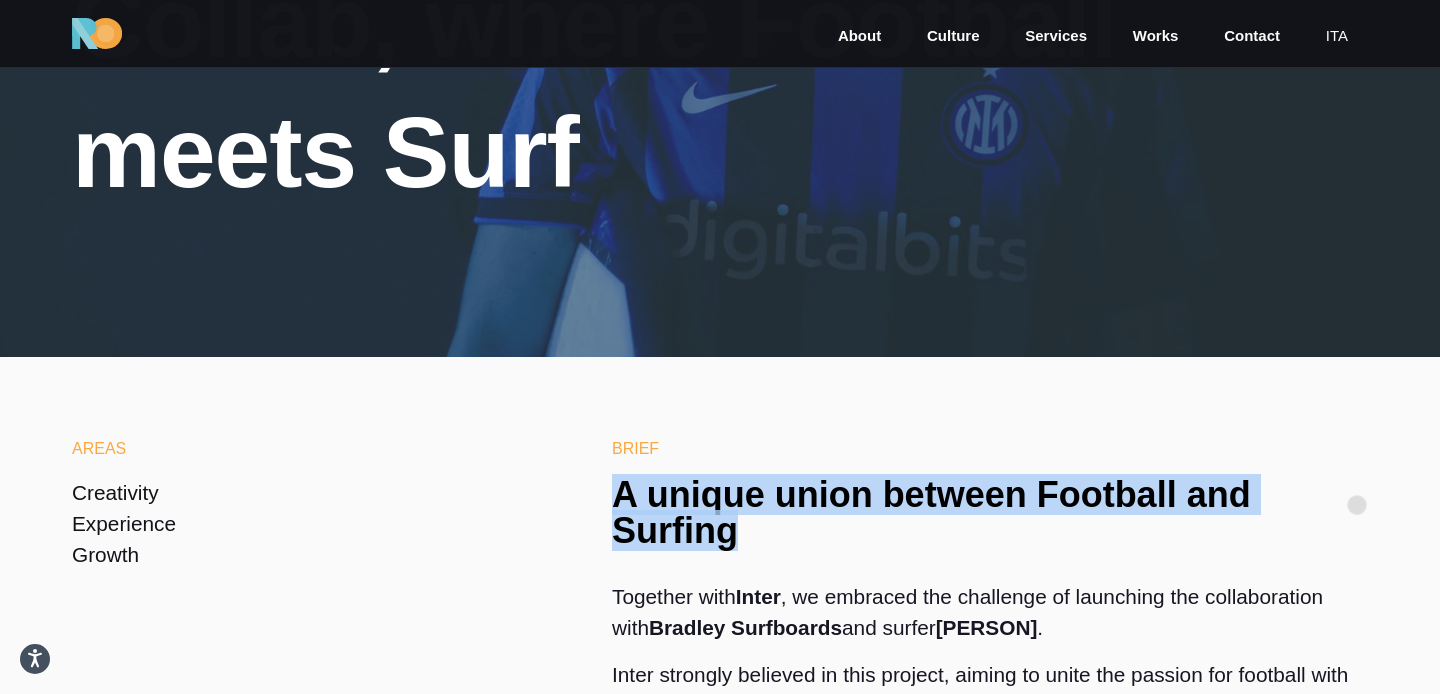 click on "A unique union between Football and Surfing" at bounding box center [990, 513] 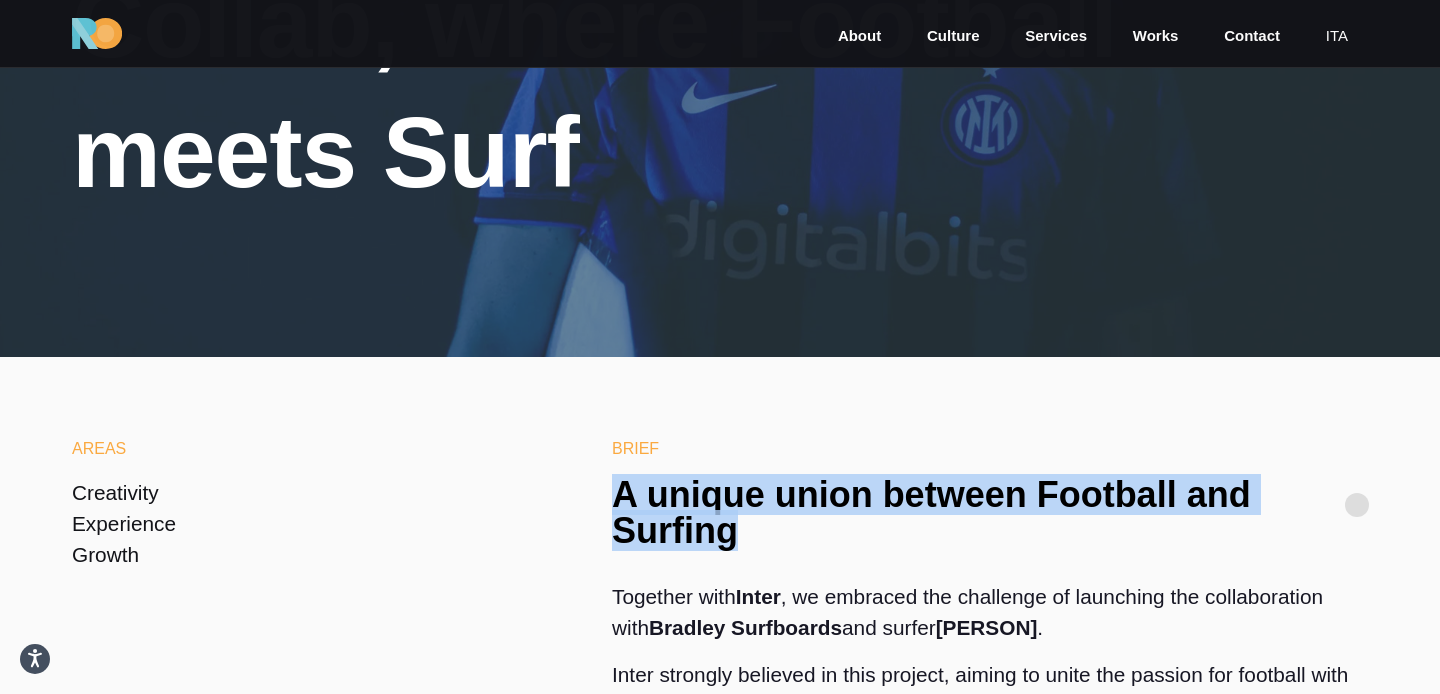 copy on "A unique union between Football and Surfing" 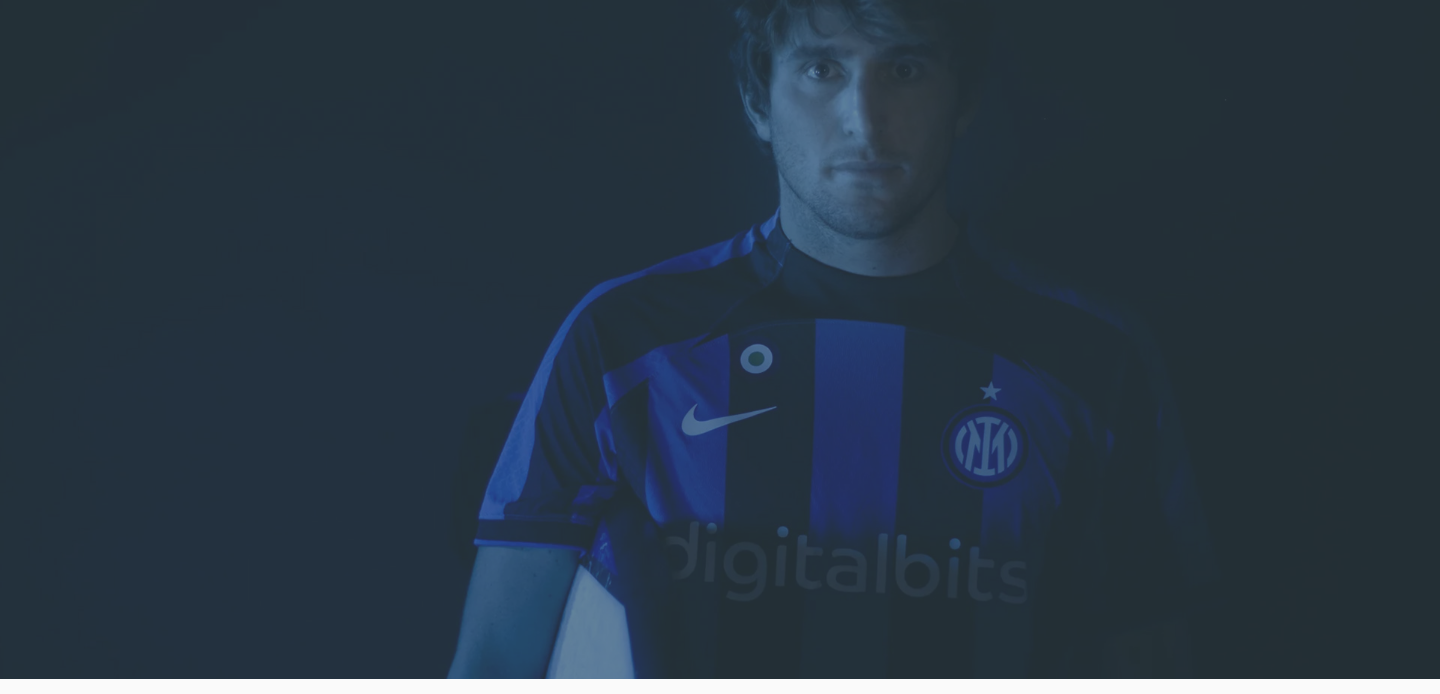 scroll, scrollTop: 322, scrollLeft: 0, axis: vertical 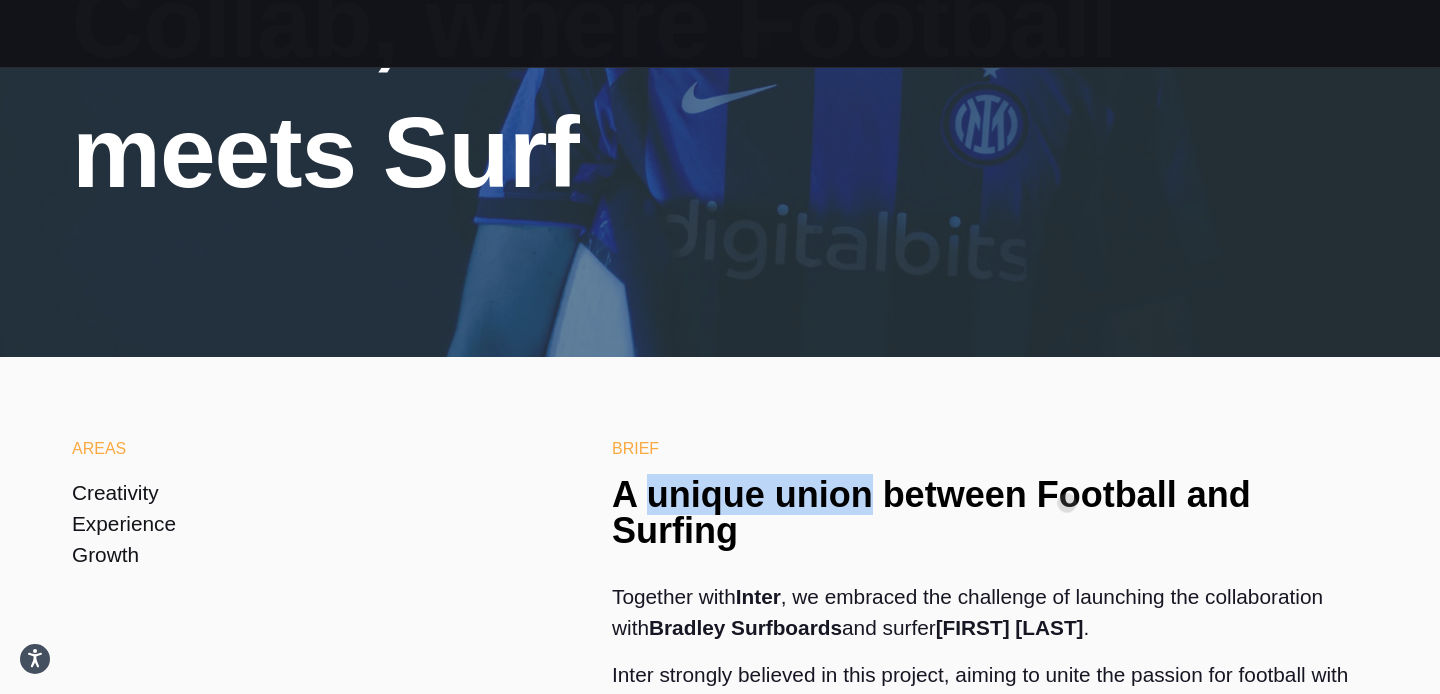 drag, startPoint x: 648, startPoint y: 503, endPoint x: 1067, endPoint y: 503, distance: 419 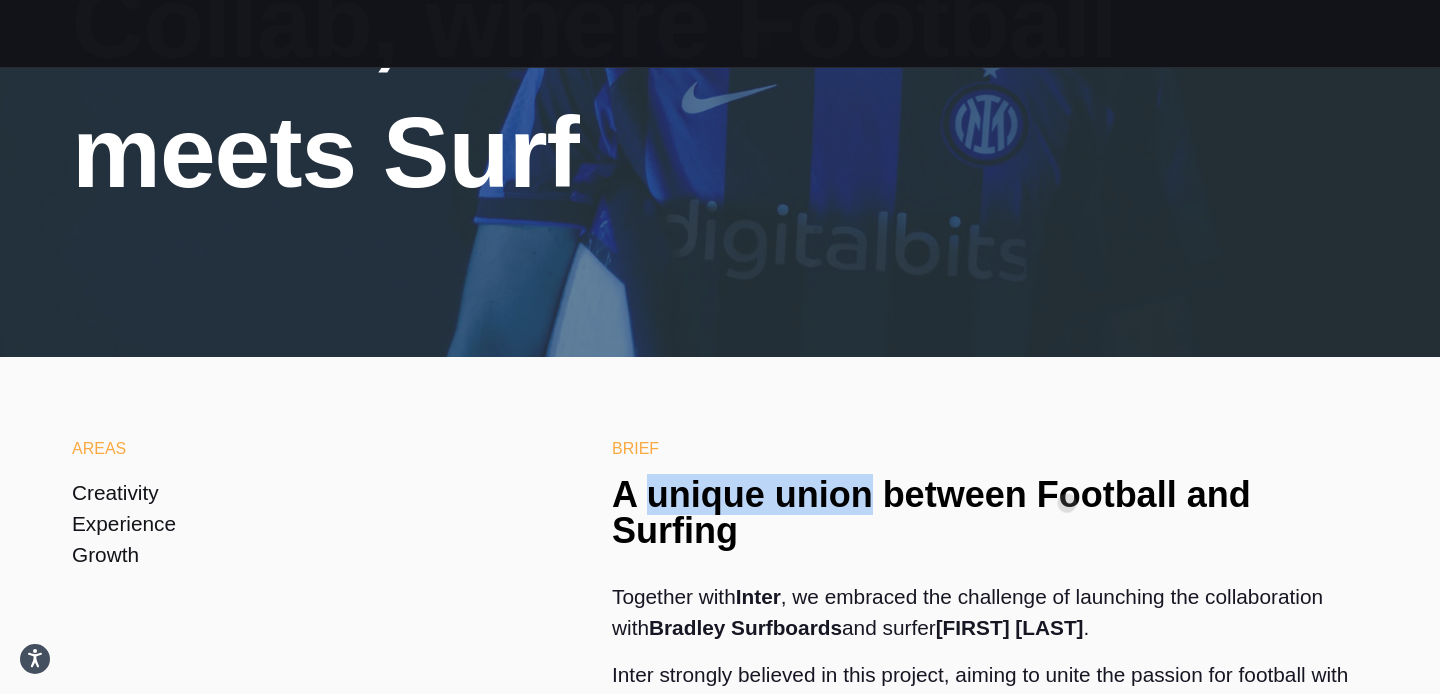 click on "A unique union between Football and Surfing" at bounding box center [990, 513] 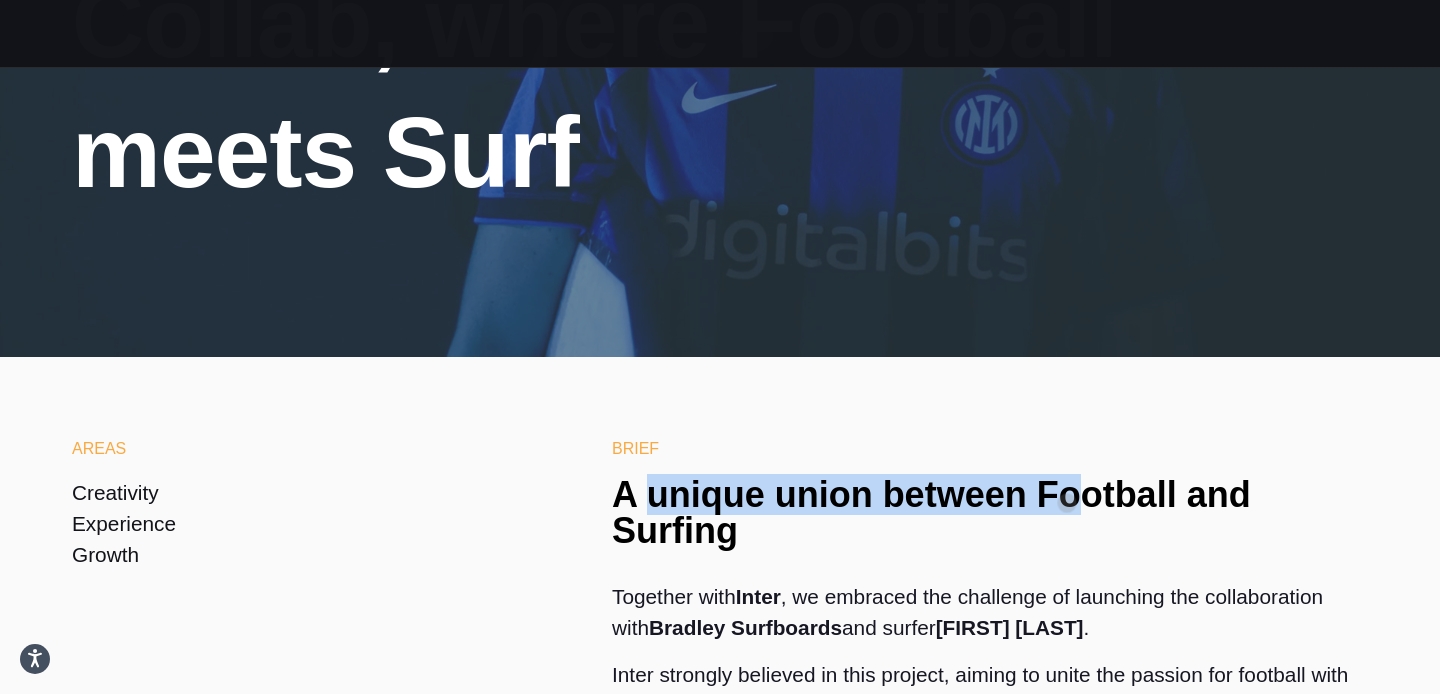 click on "A unique union between Football and Surfing" at bounding box center [990, 513] 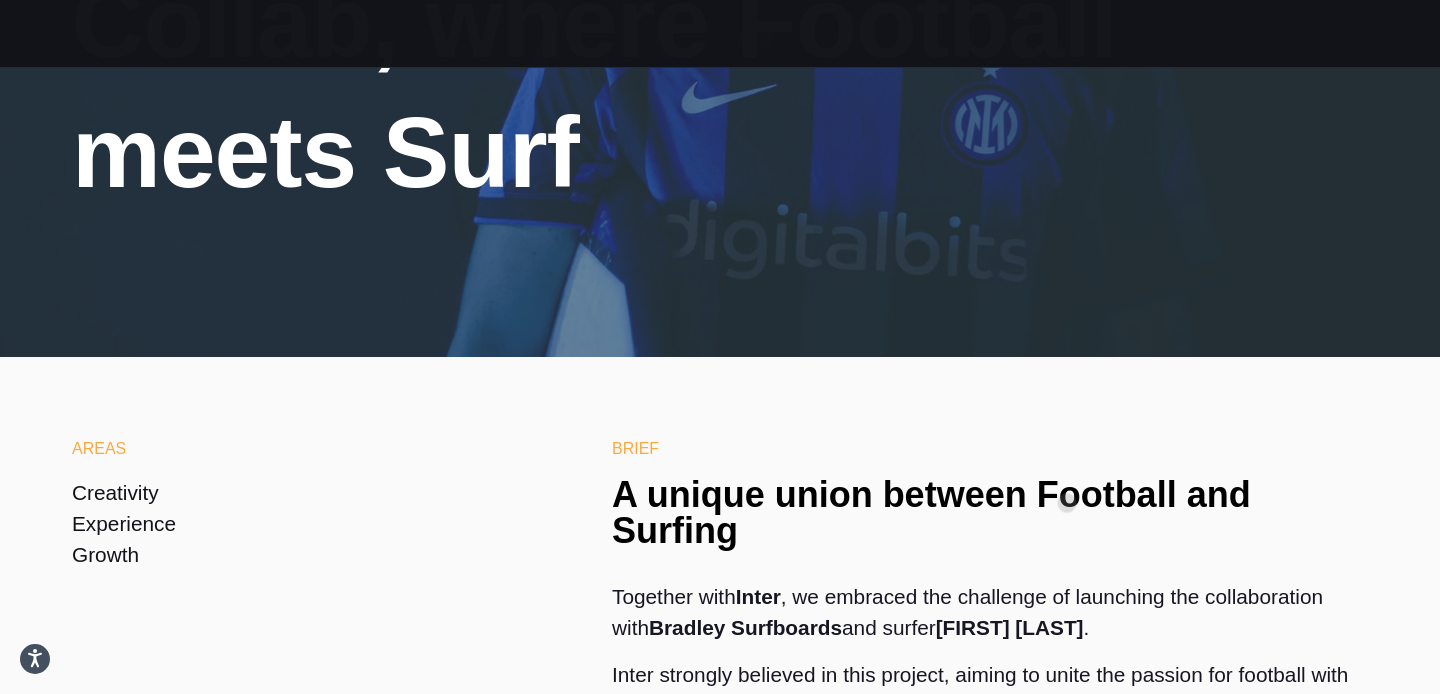 click on "A unique union between Football and Surfing" at bounding box center [990, 513] 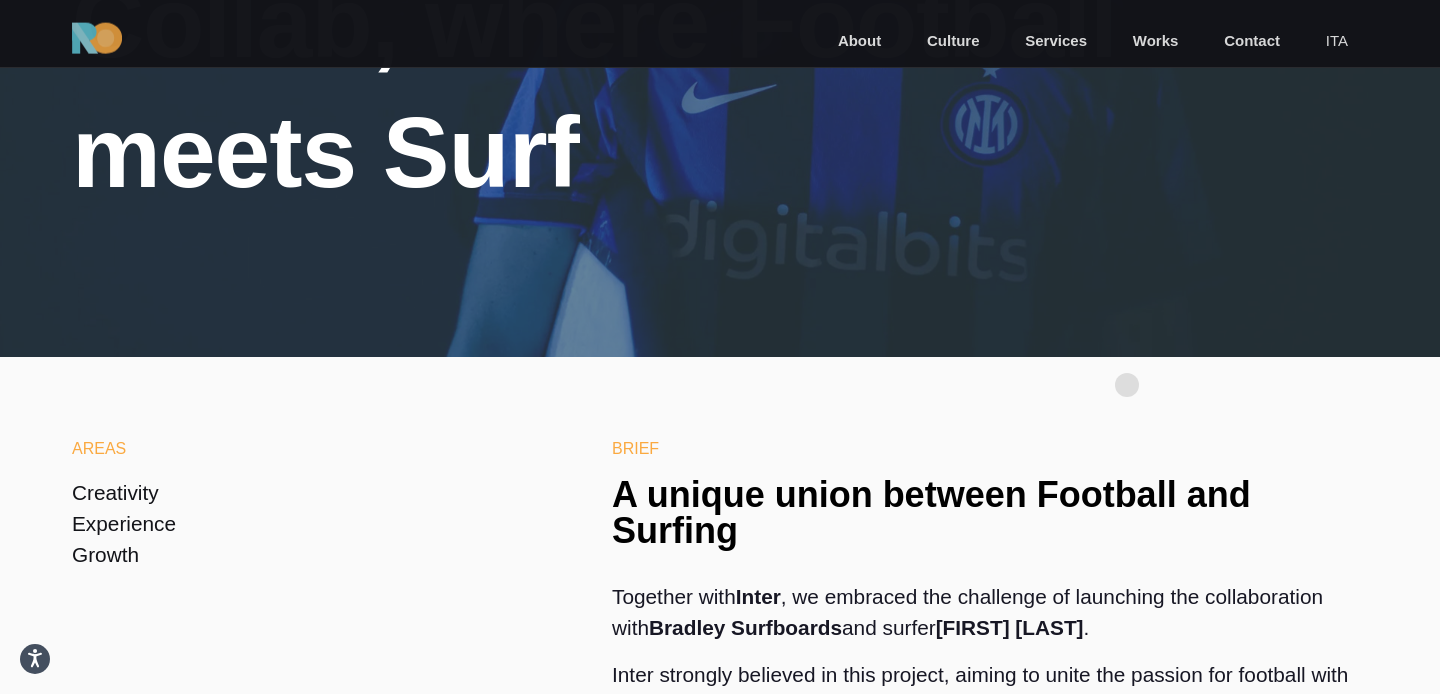 click on "Areas
Creativity Experience Growth
Brief
A unique union between Football and Surfing
Together with Inter , we embraced the challenge of launching the collaboration with Bradley Surfboards and surfer [FIRST] [LAST].
Inter strongly believed in this project, aiming to unite the passion for football with the energy of surfing. Our task was to transform this vision into an effective strategy, creating a digital and physical experience that engaged fans from both communities and elevated the interaction between these two sports worlds to a new level." at bounding box center [720, 642] 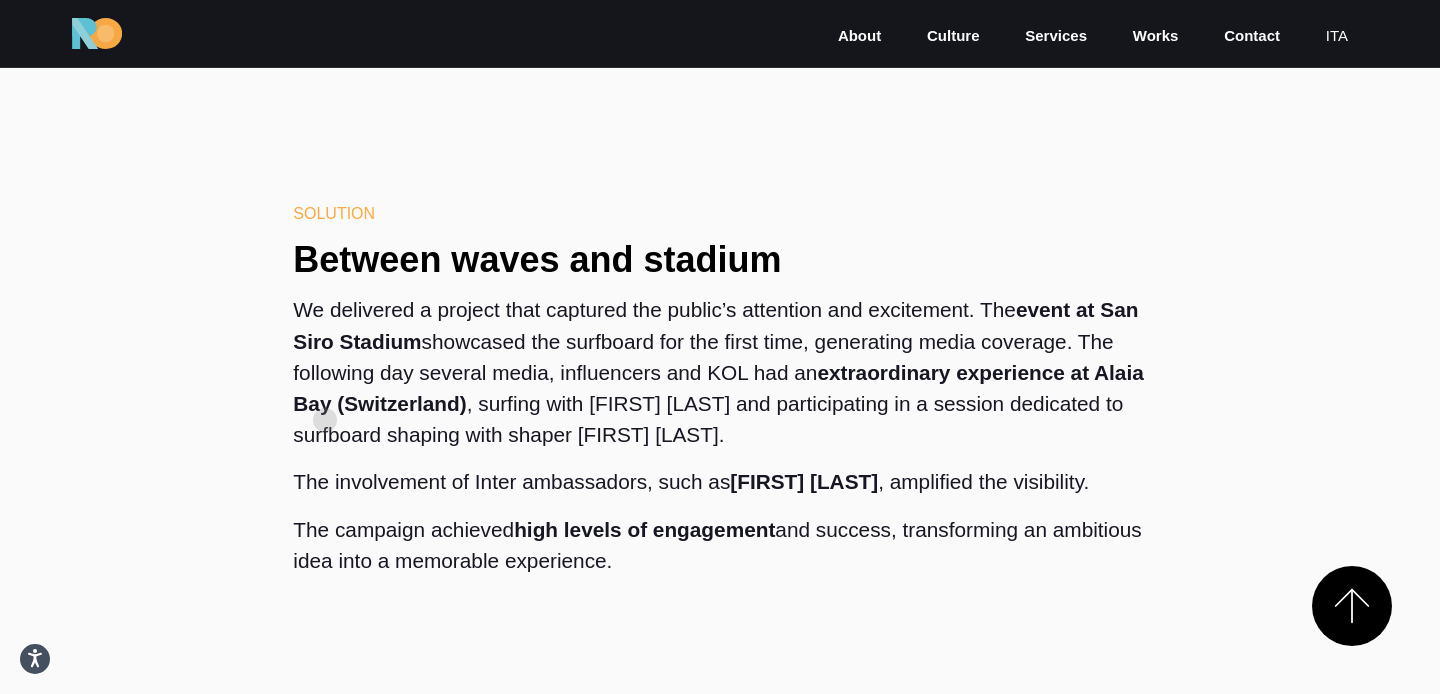 scroll, scrollTop: 3388, scrollLeft: 0, axis: vertical 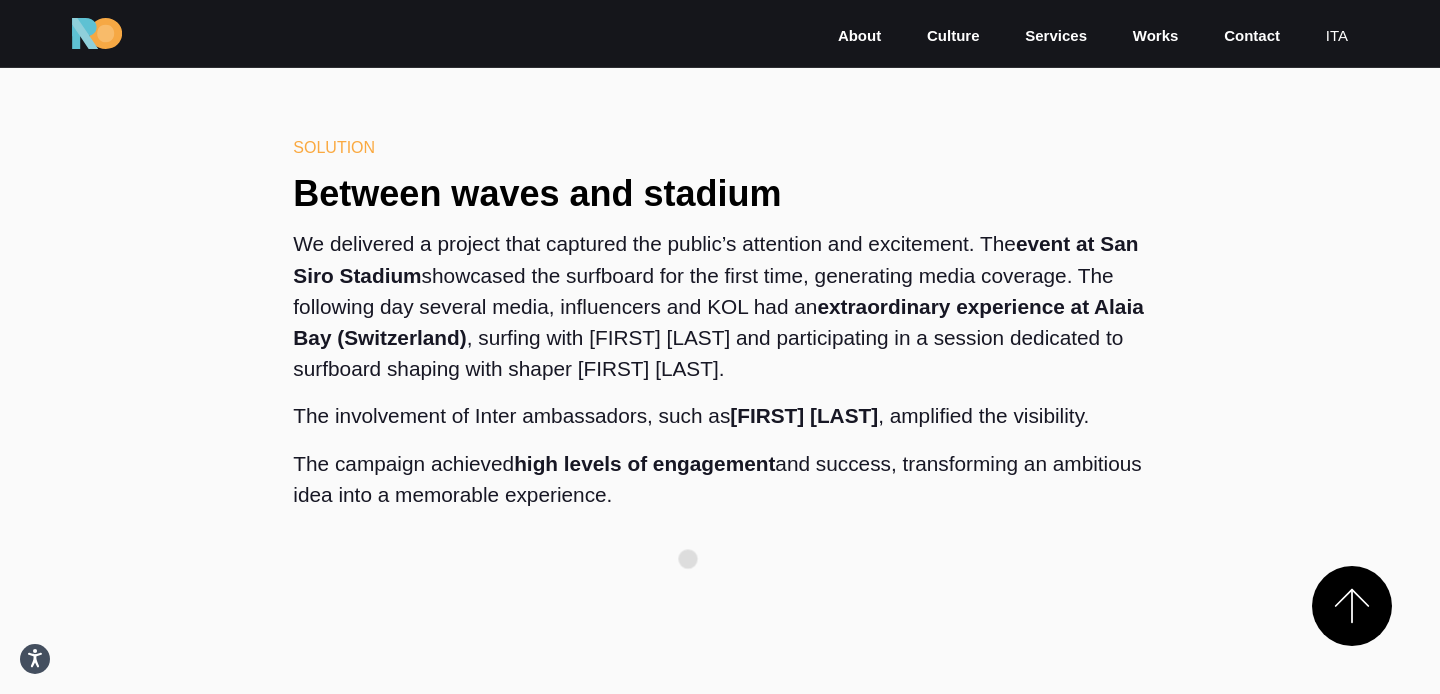 click on "The campaign achieved  high levels of engagement  and success, transforming an ambitious idea into a memorable experience." at bounding box center (719, 487) 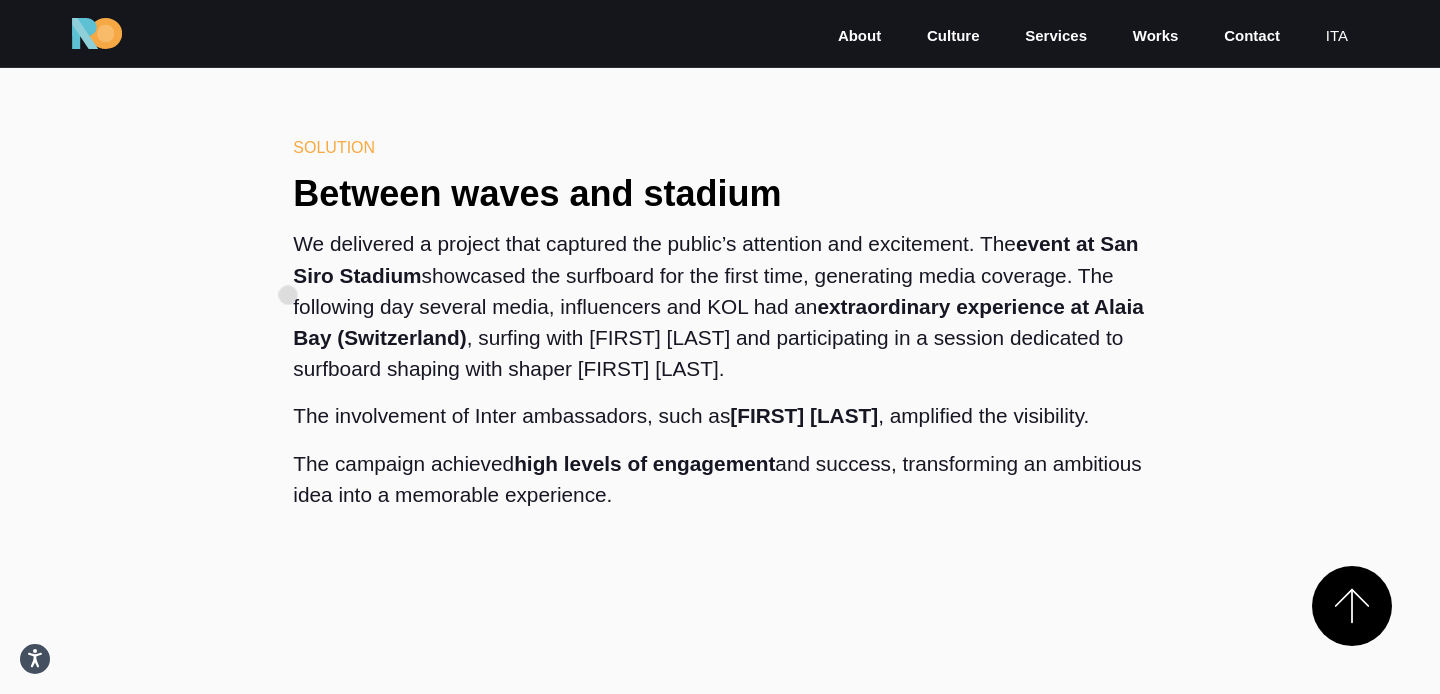 drag, startPoint x: 661, startPoint y: 544, endPoint x: 288, endPoint y: 296, distance: 447.92075 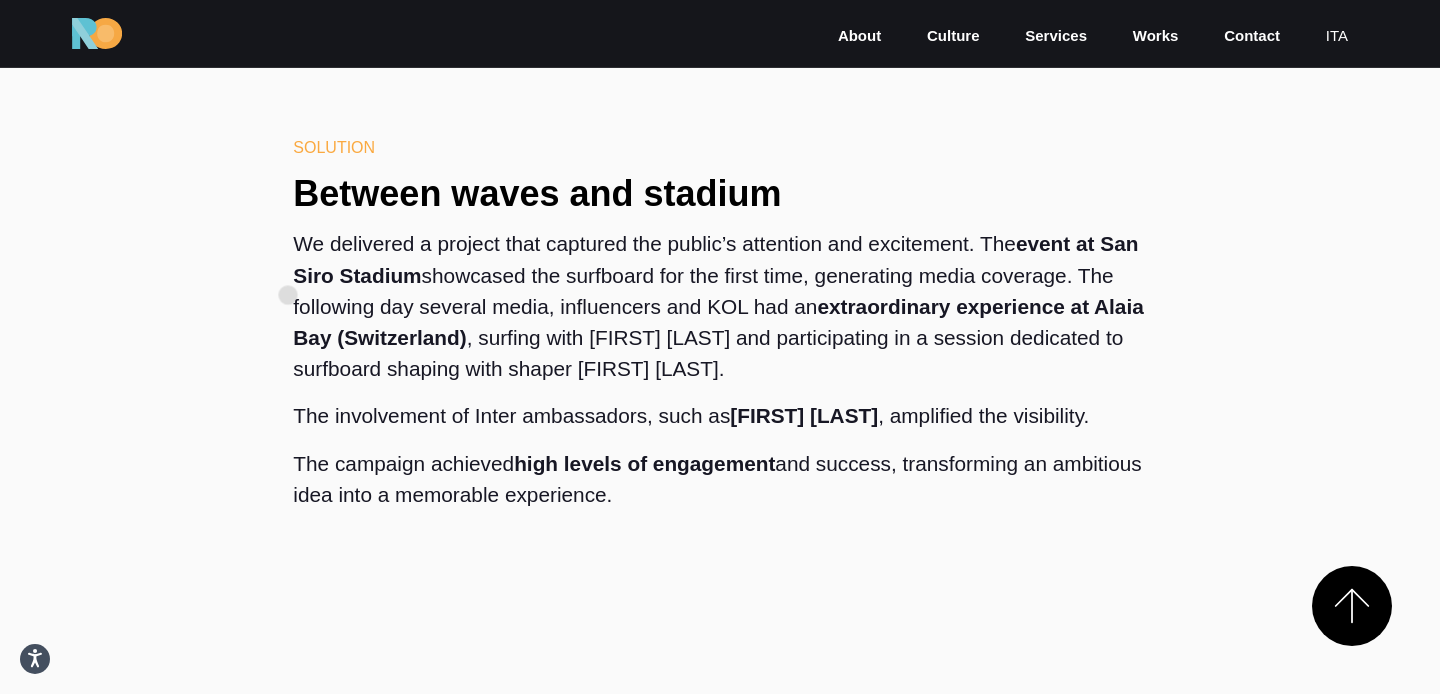 click on "Solution
Between waves and stadium
We delivered a project that captured the public’s attention and excitement. The event at San Siro Stadium showcased the surfboard for the first time, generating media coverage. The following day several media, influencers and KOL had an extraordinary experience at Alaia Bay ([COUNTRY]), surfing with [FIRST] [LAST] and participating in a session dedicated to surfboard shaping with shaper [FIRST] [LAST].
The involvement of Inter ambassadors, such as [FIRST] [LAST] , amplified the visibility.
The campaign achieved high levels of engagement and success, transforming an ambitious idea into a memorable experience." at bounding box center (719, 331) 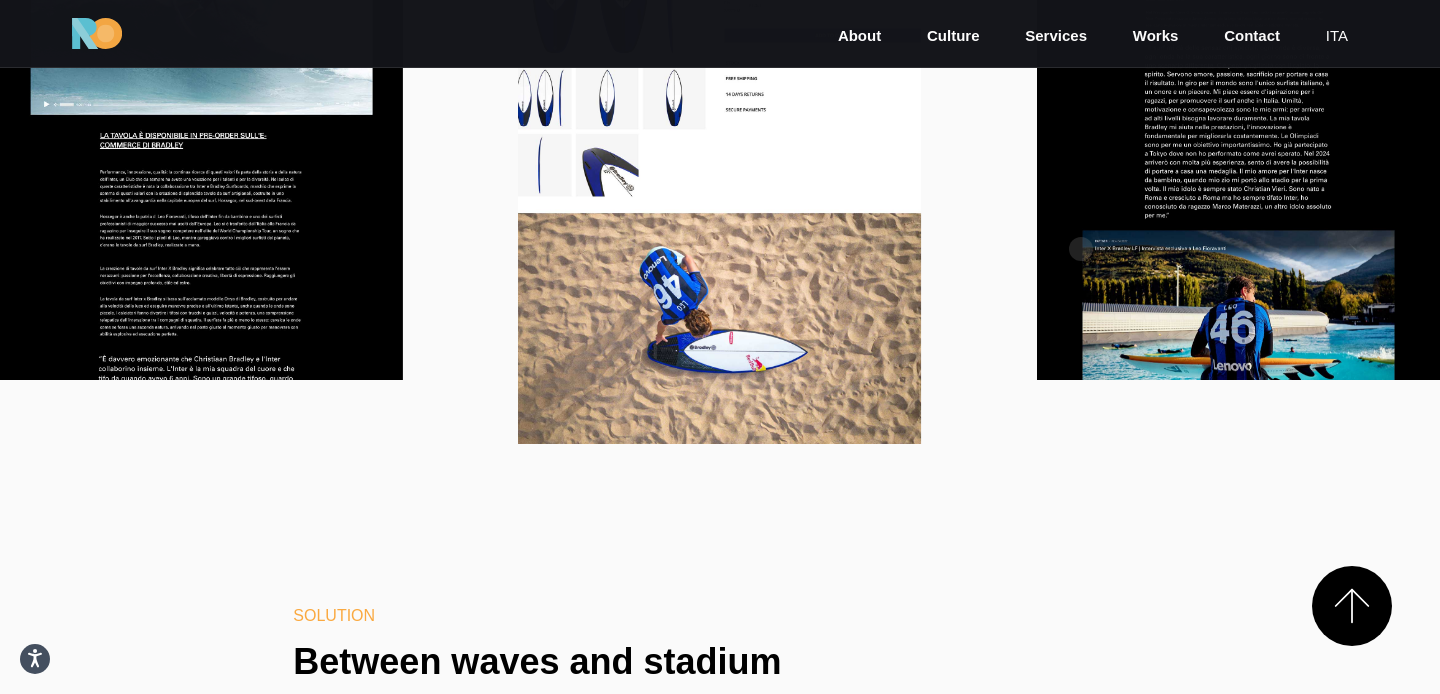 scroll, scrollTop: 2918, scrollLeft: 0, axis: vertical 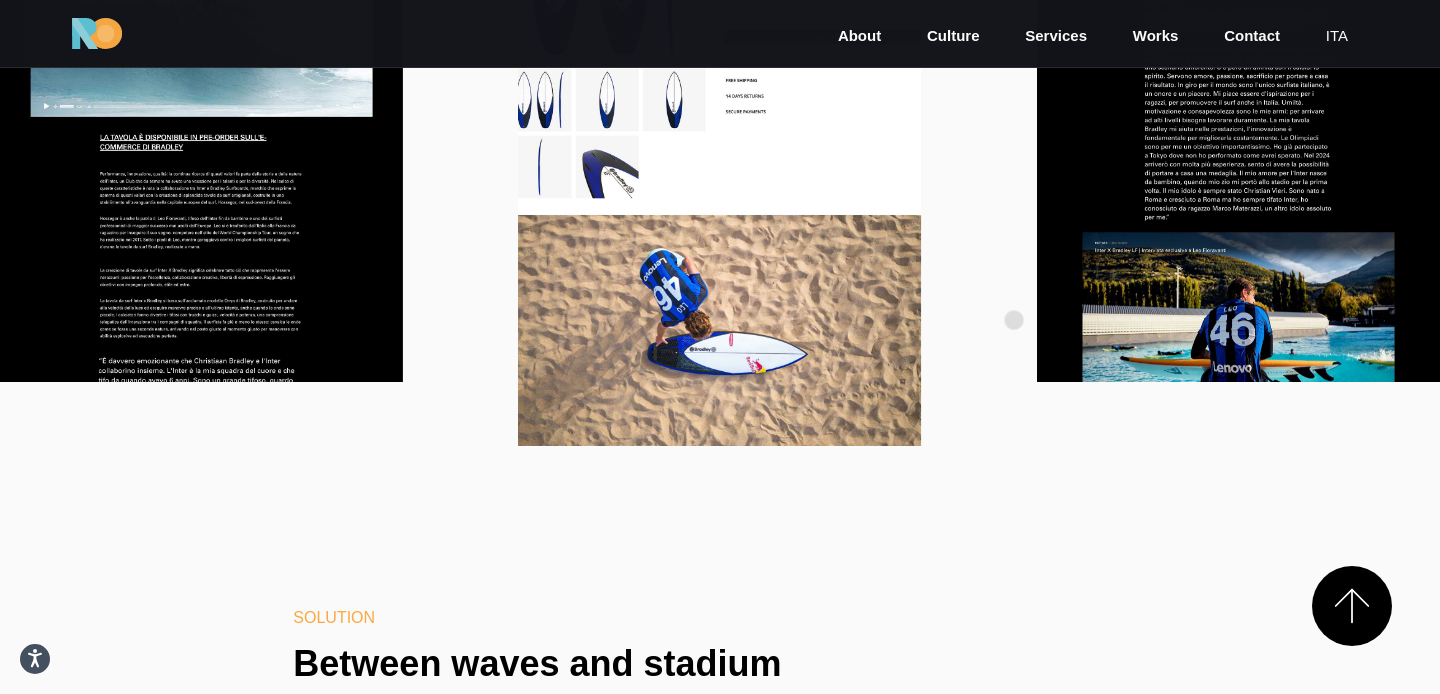 click at bounding box center (1238, 112) 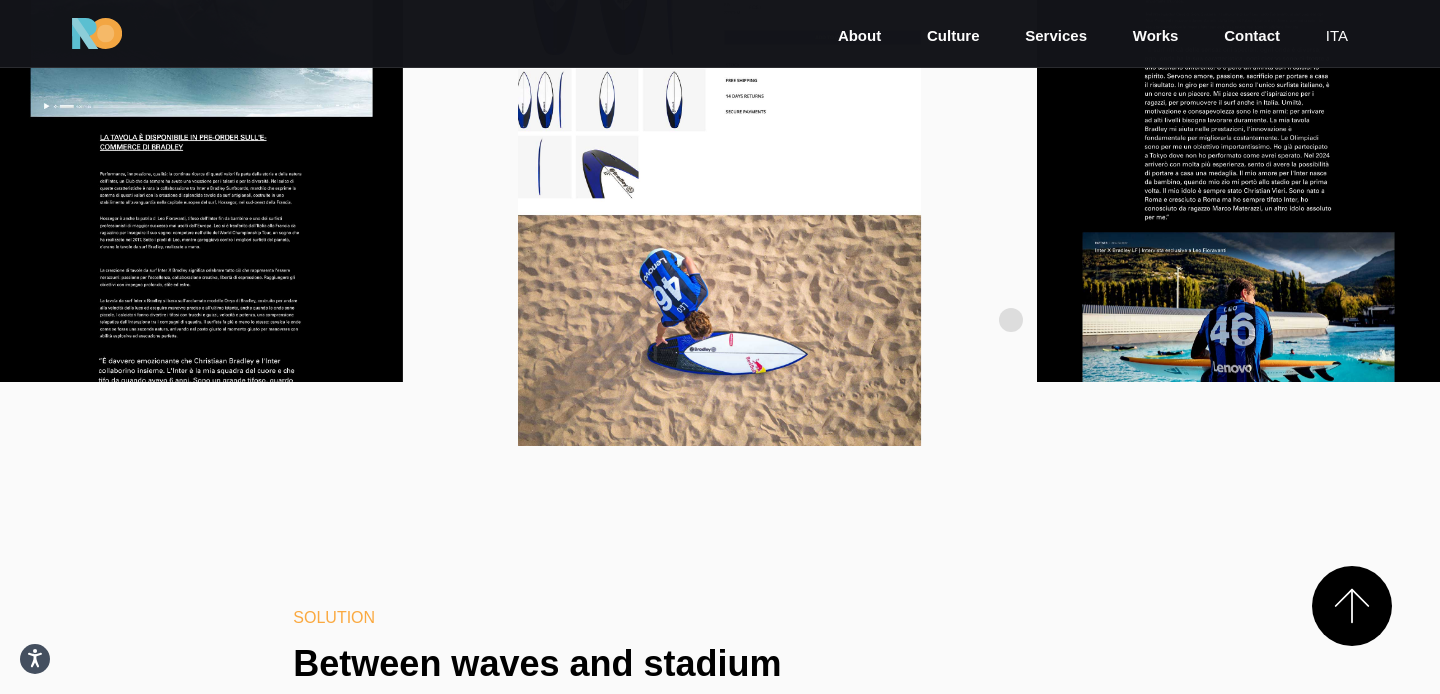 click at bounding box center [1238, 112] 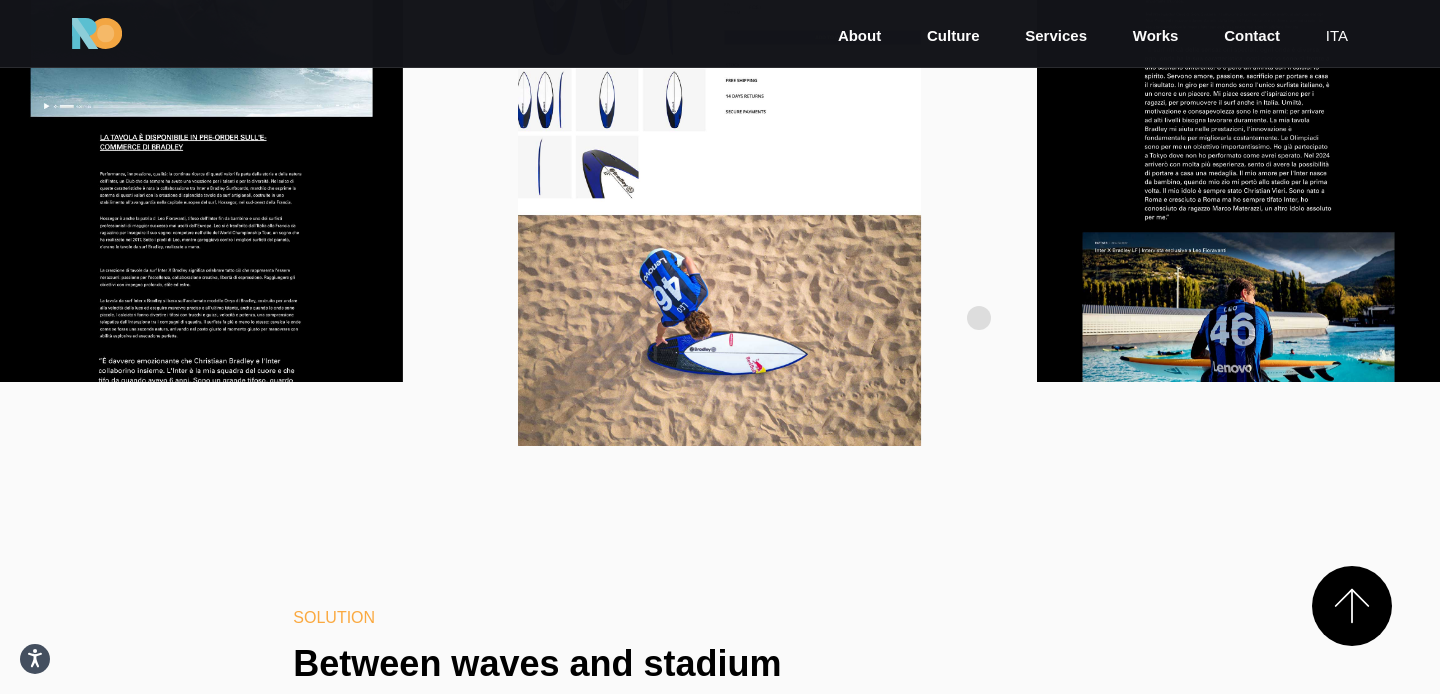 click at bounding box center (1238, 112) 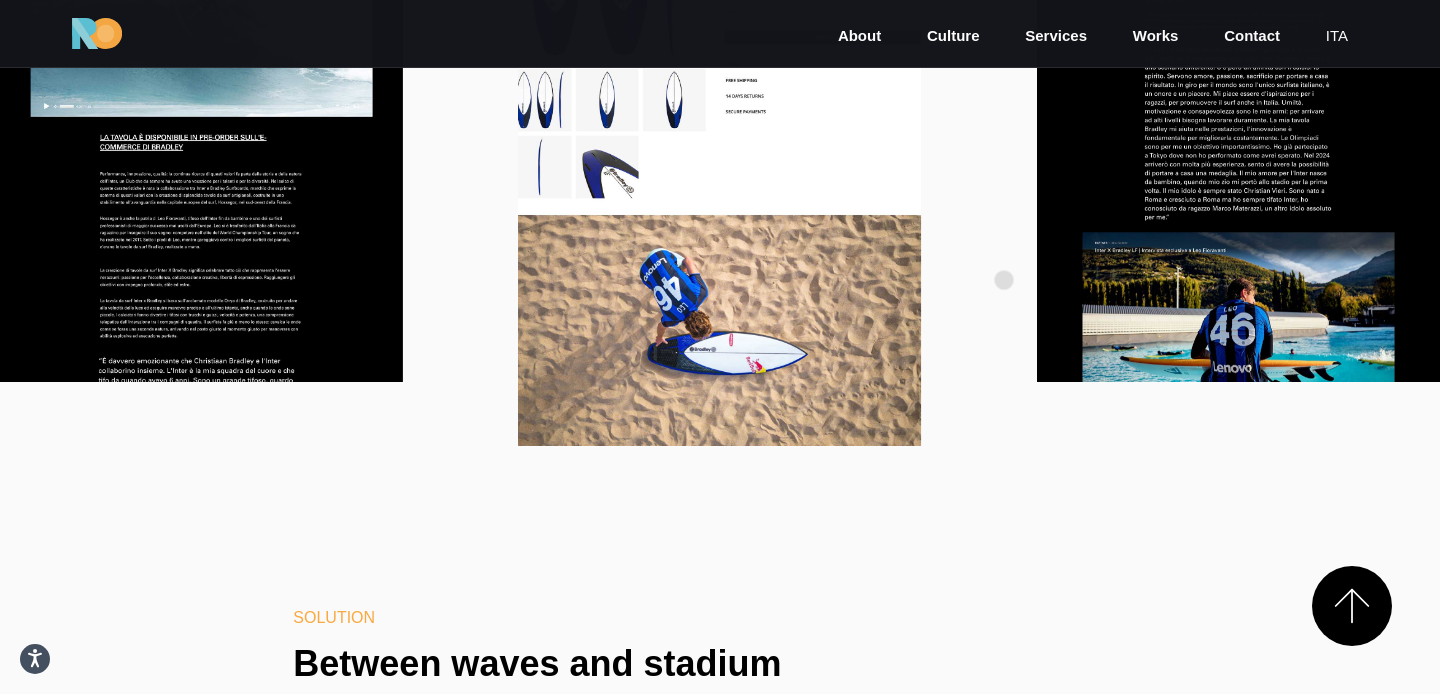 click at bounding box center [1238, 112] 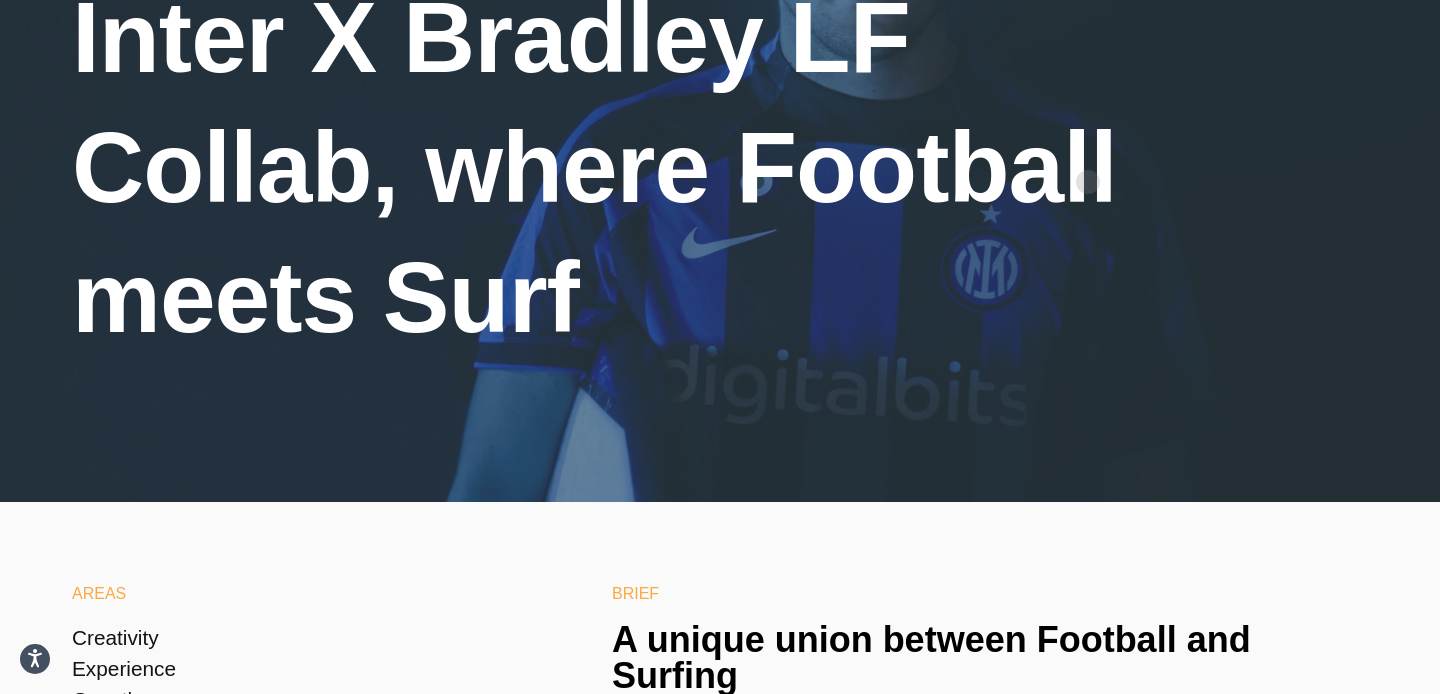 scroll, scrollTop: 0, scrollLeft: 0, axis: both 